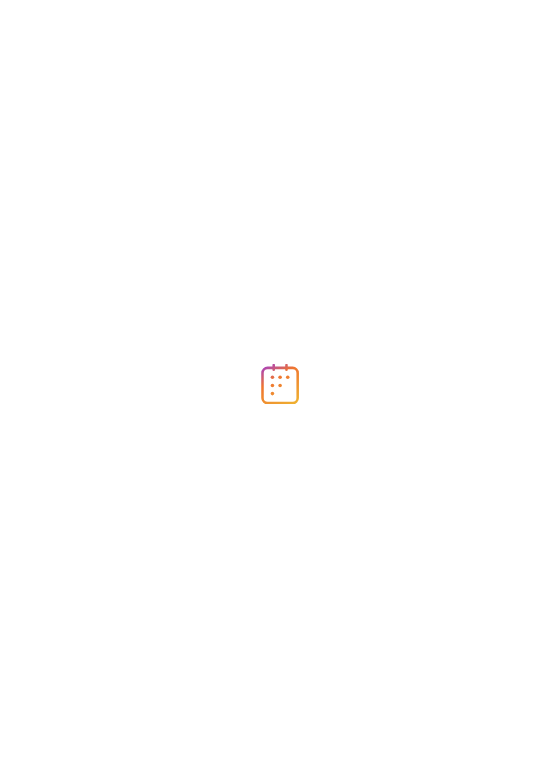 scroll, scrollTop: 0, scrollLeft: 0, axis: both 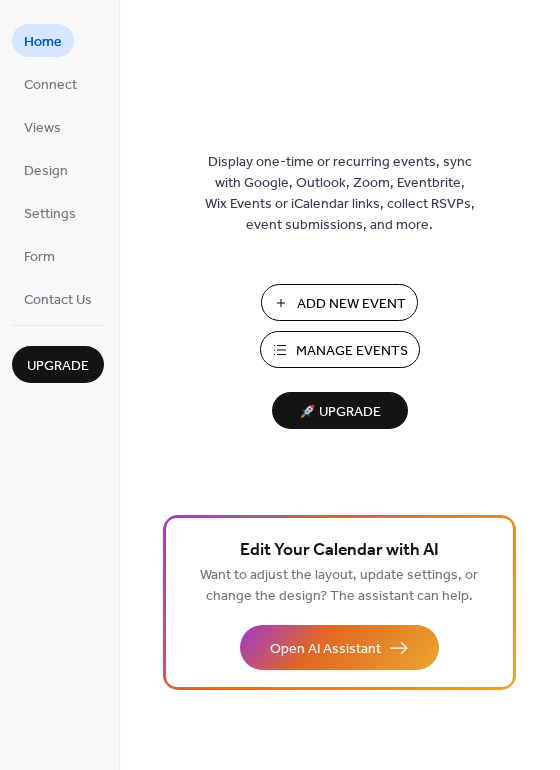 click on "Manage Events" at bounding box center (352, 351) 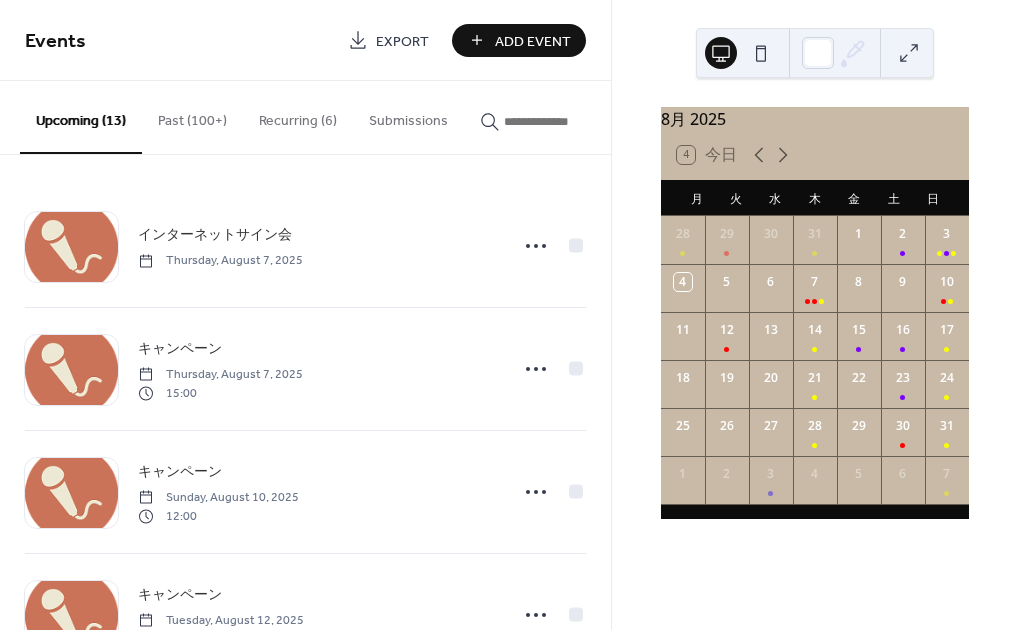 scroll, scrollTop: 0, scrollLeft: 0, axis: both 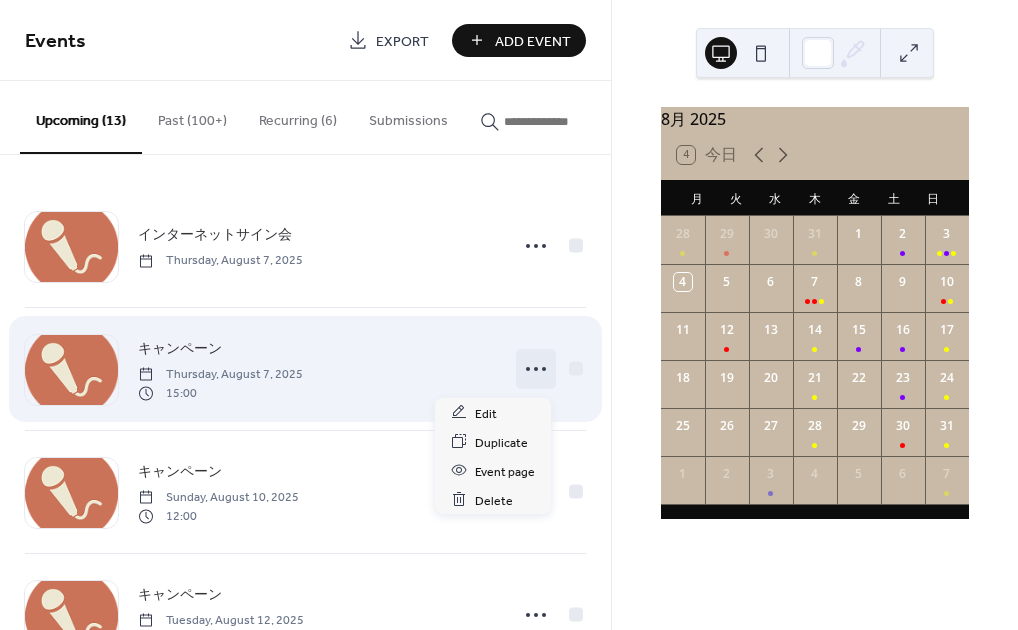 click 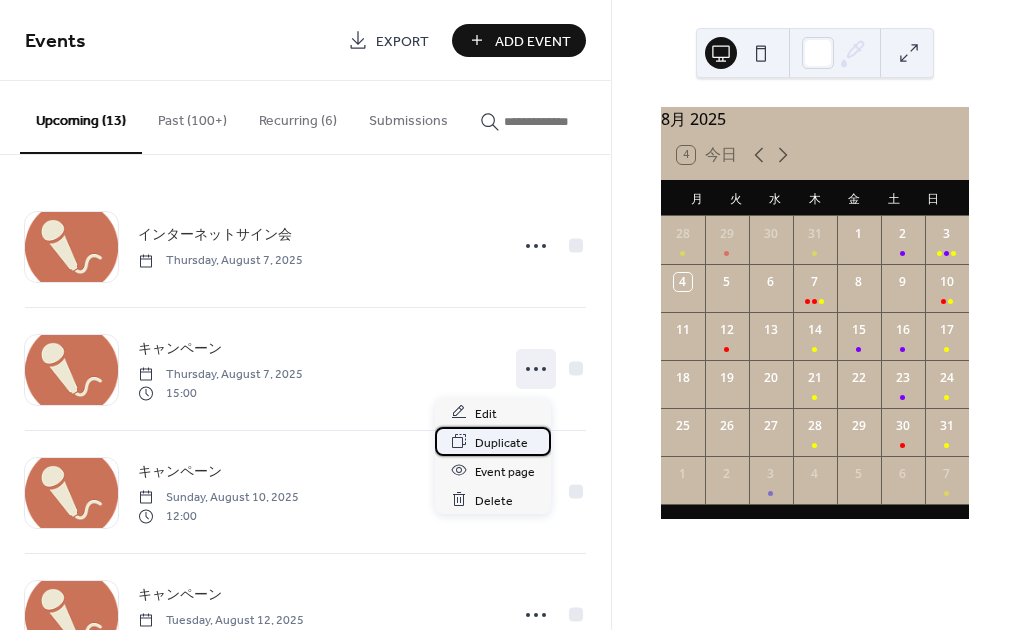 click on "Duplicate" at bounding box center [501, 442] 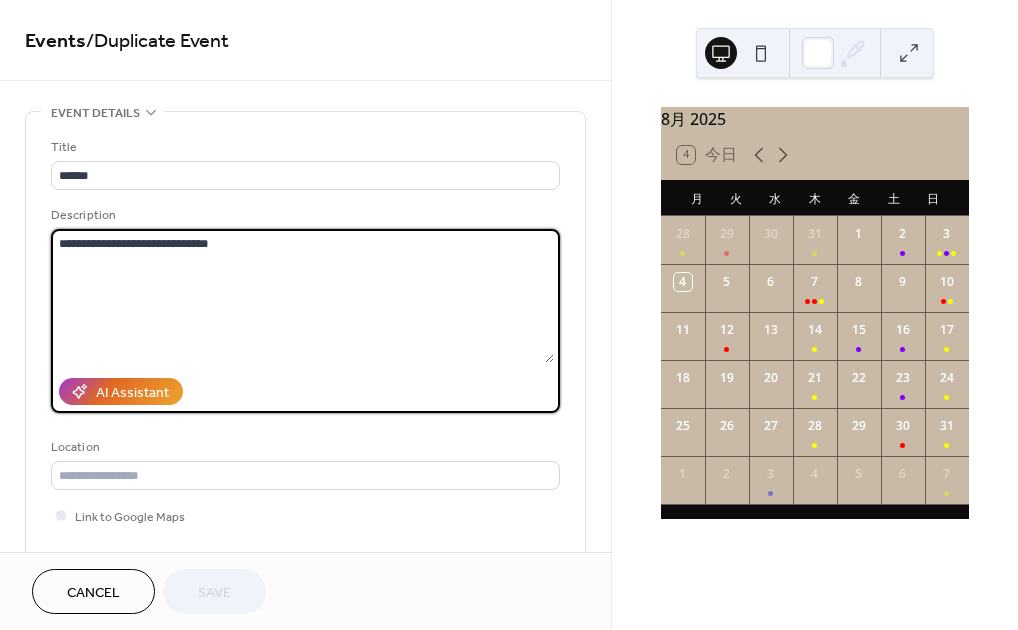 drag, startPoint x: 95, startPoint y: 246, endPoint x: 468, endPoint y: 236, distance: 373.13403 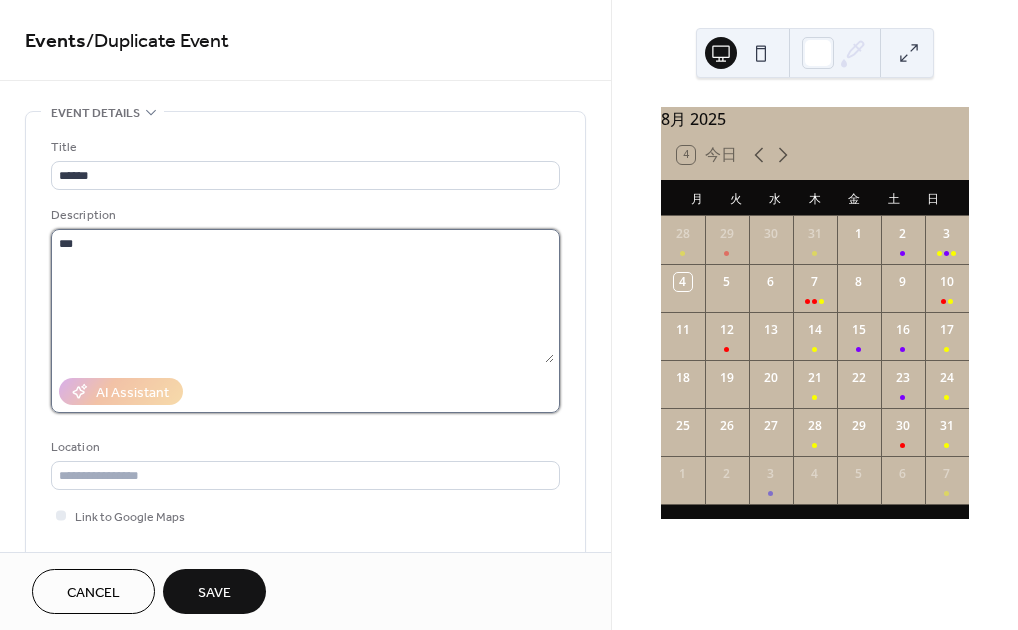 click on "***" at bounding box center (302, 296) 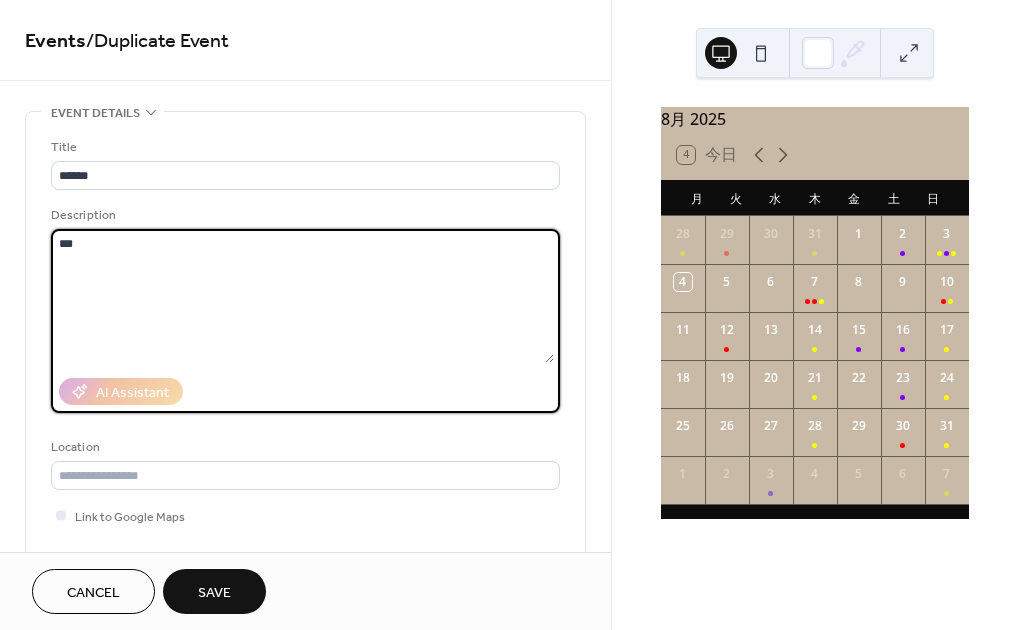 paste on "**********" 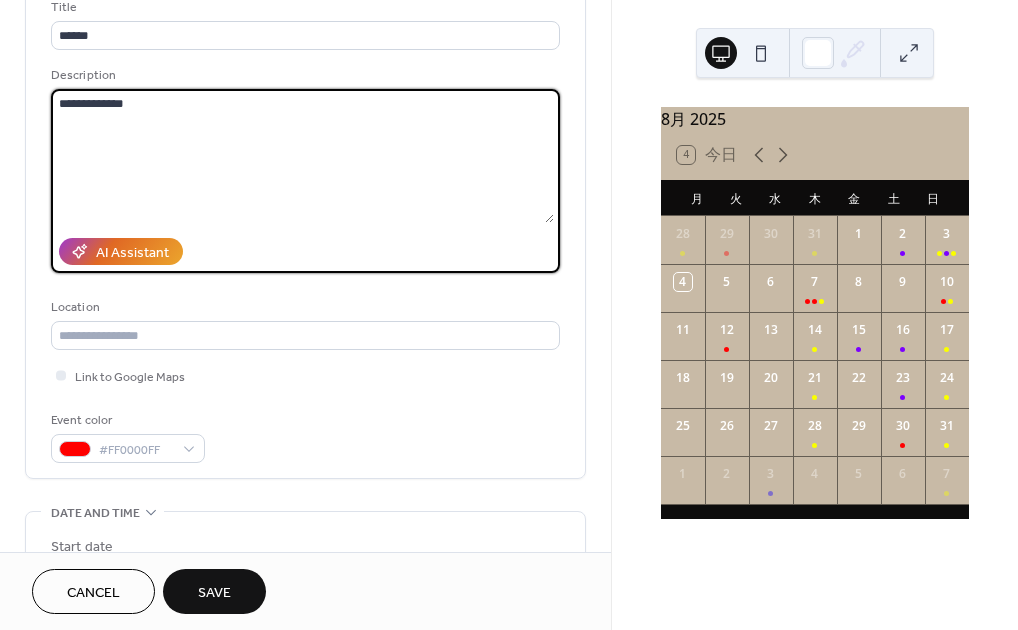 scroll, scrollTop: 292, scrollLeft: 0, axis: vertical 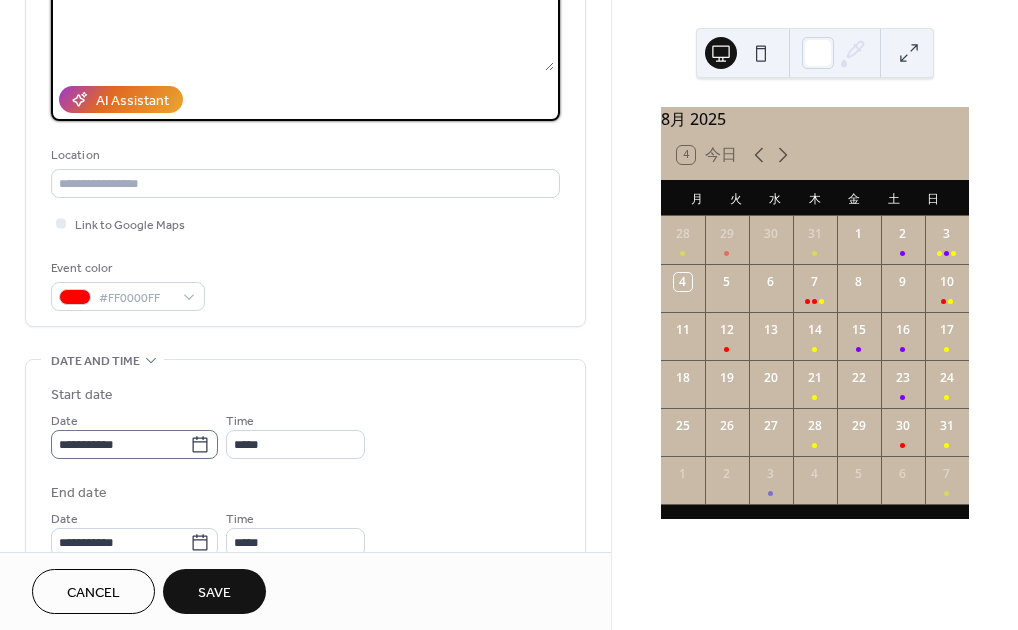 type on "**********" 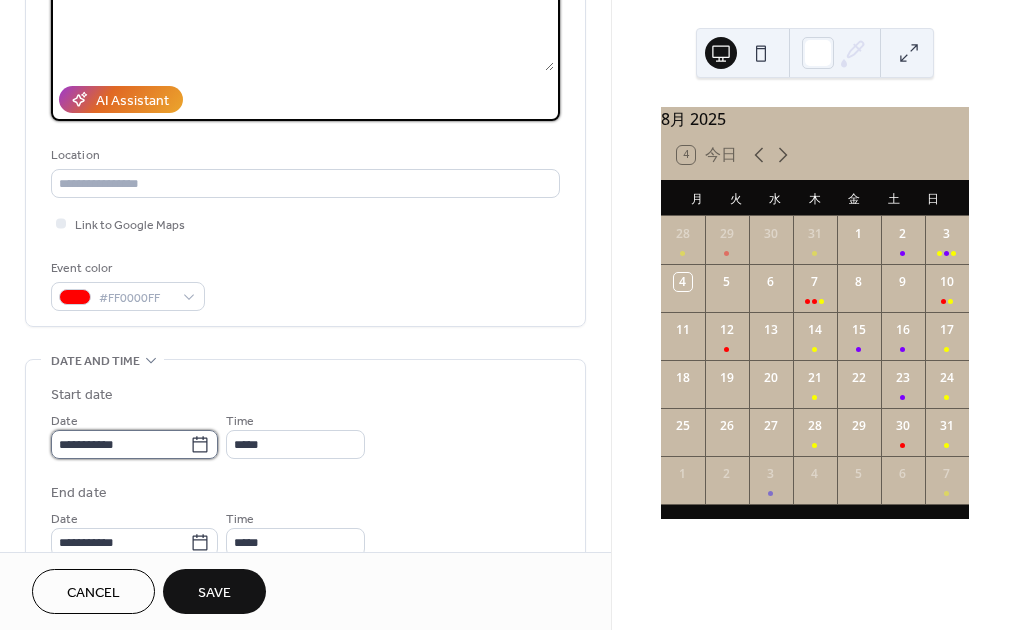 click on "**********" at bounding box center [120, 444] 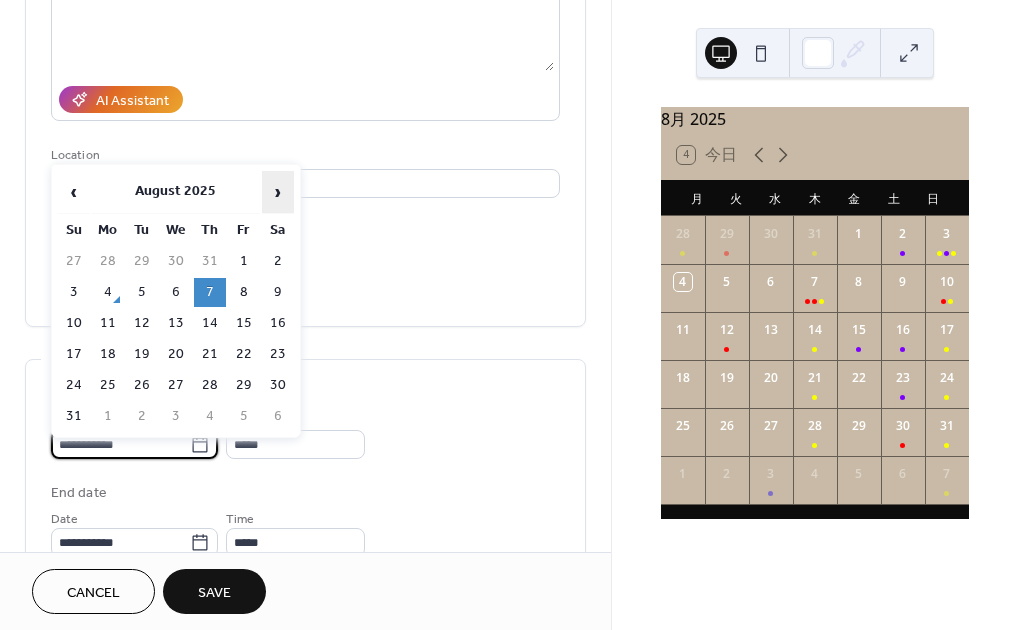 click on "›" at bounding box center (278, 192) 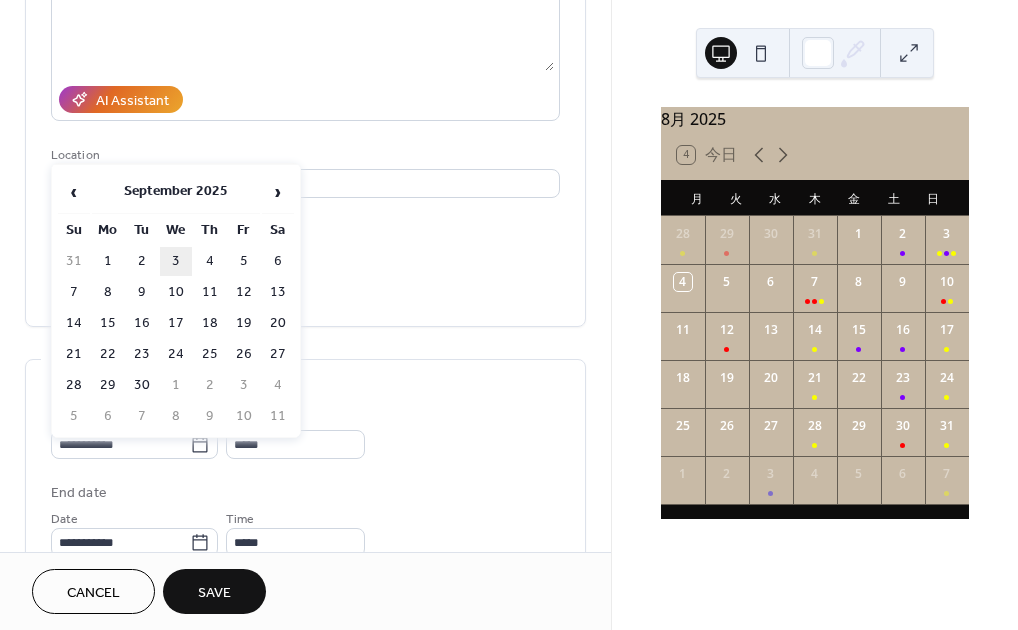 click on "3" at bounding box center [176, 261] 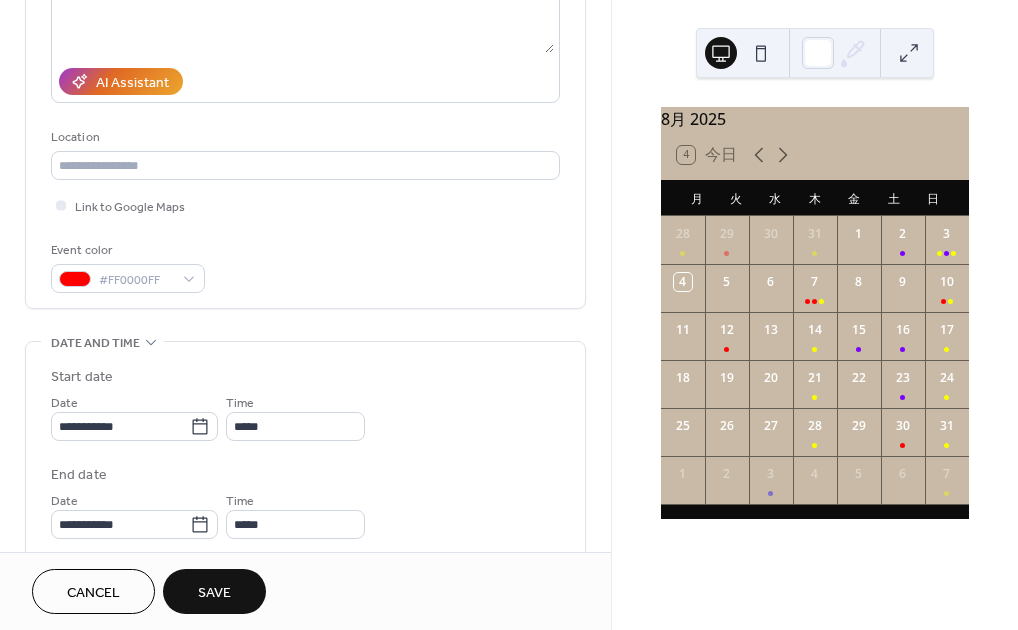 scroll, scrollTop: 311, scrollLeft: 0, axis: vertical 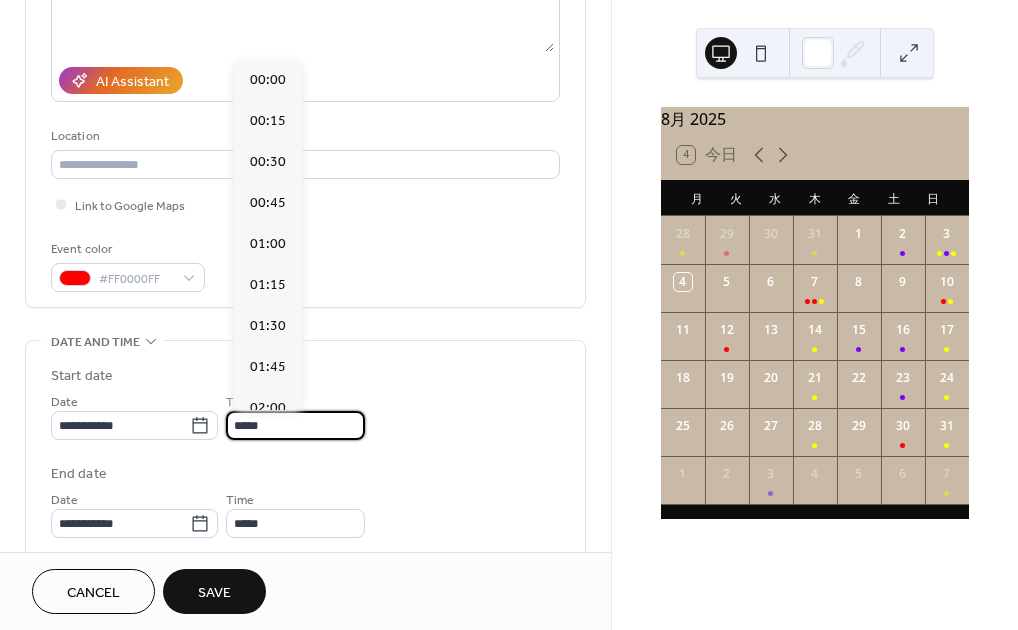 click on "*****" at bounding box center (295, 425) 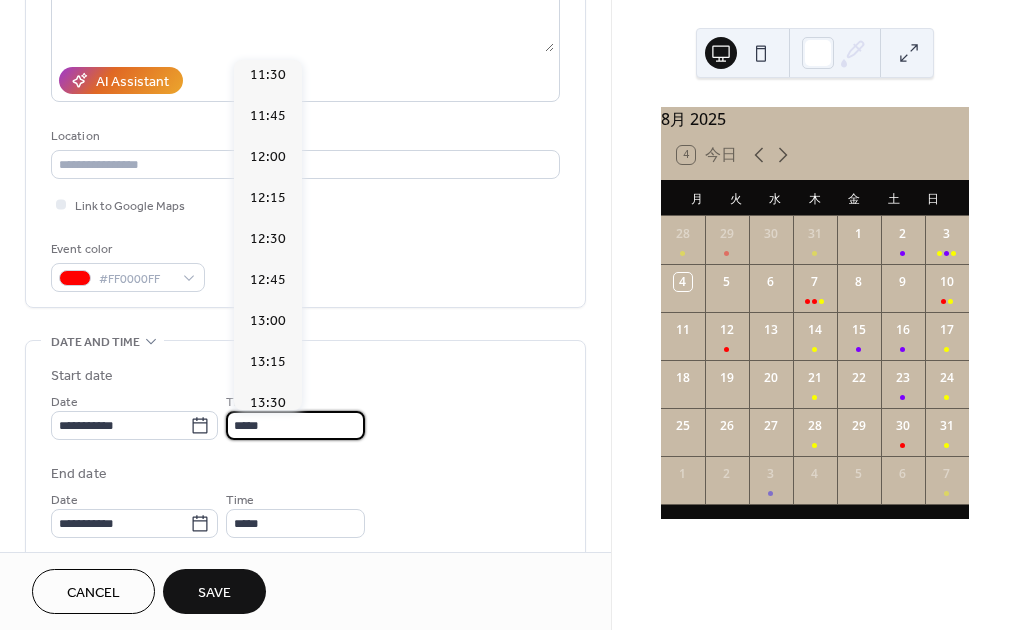 scroll, scrollTop: 1890, scrollLeft: 0, axis: vertical 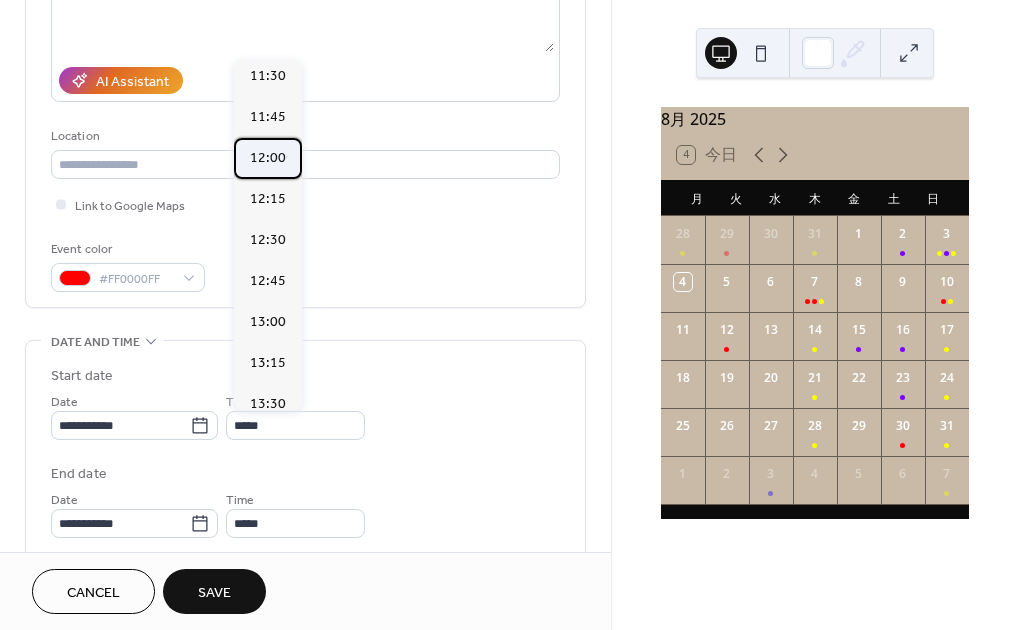 click on "12:00" at bounding box center (268, 158) 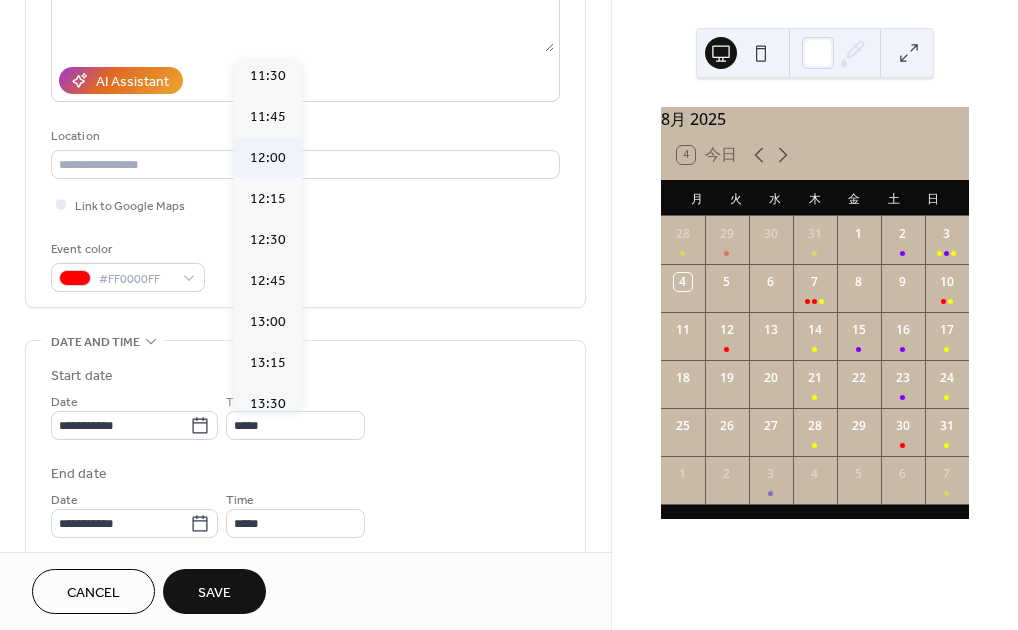 type on "*****" 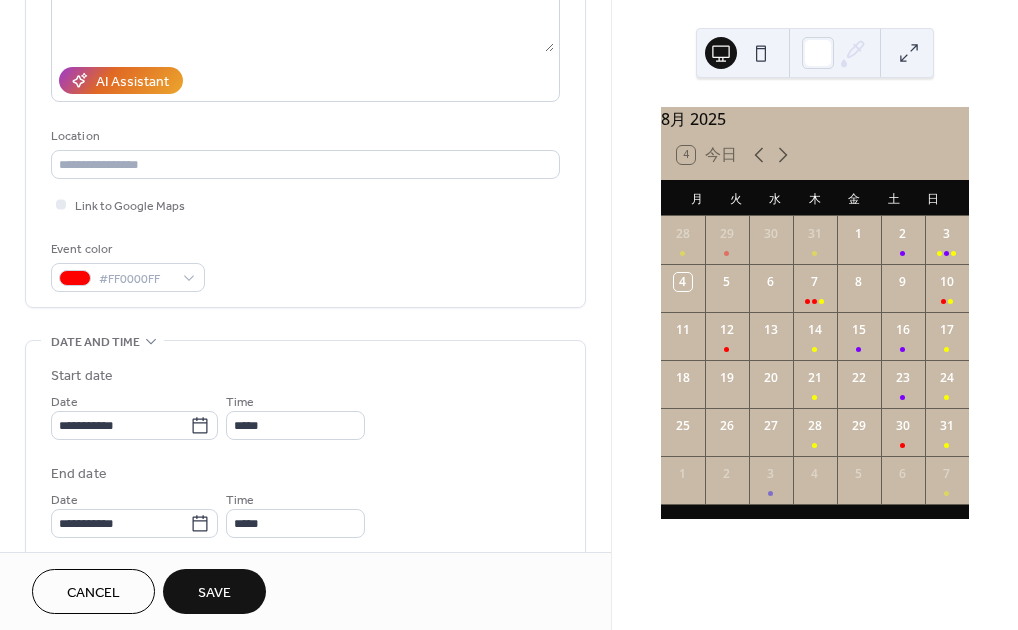 click on "Event color #FF0000FF" at bounding box center (305, 265) 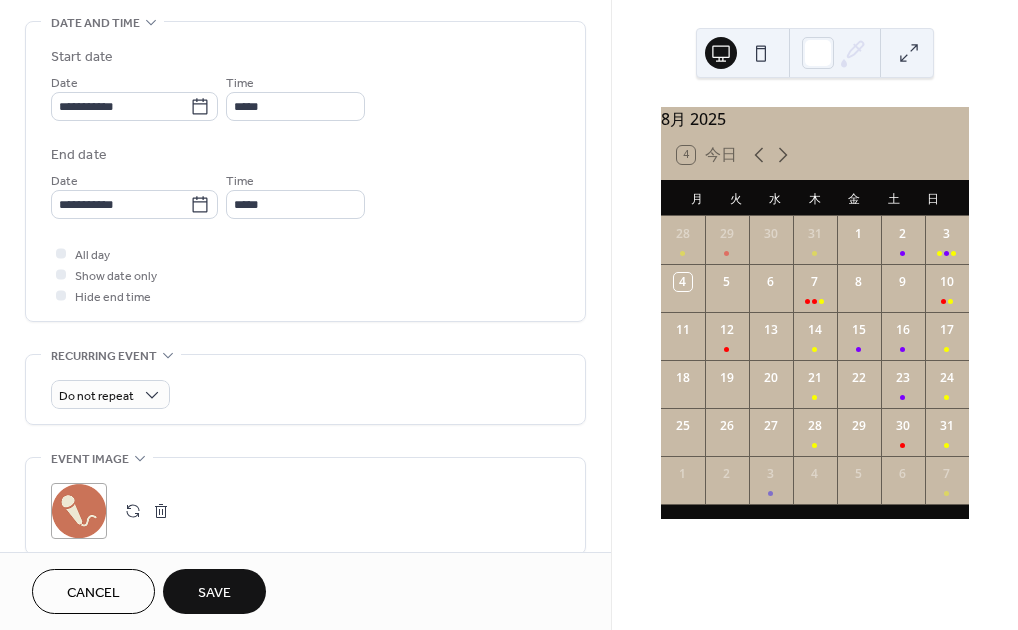 scroll, scrollTop: 722, scrollLeft: 0, axis: vertical 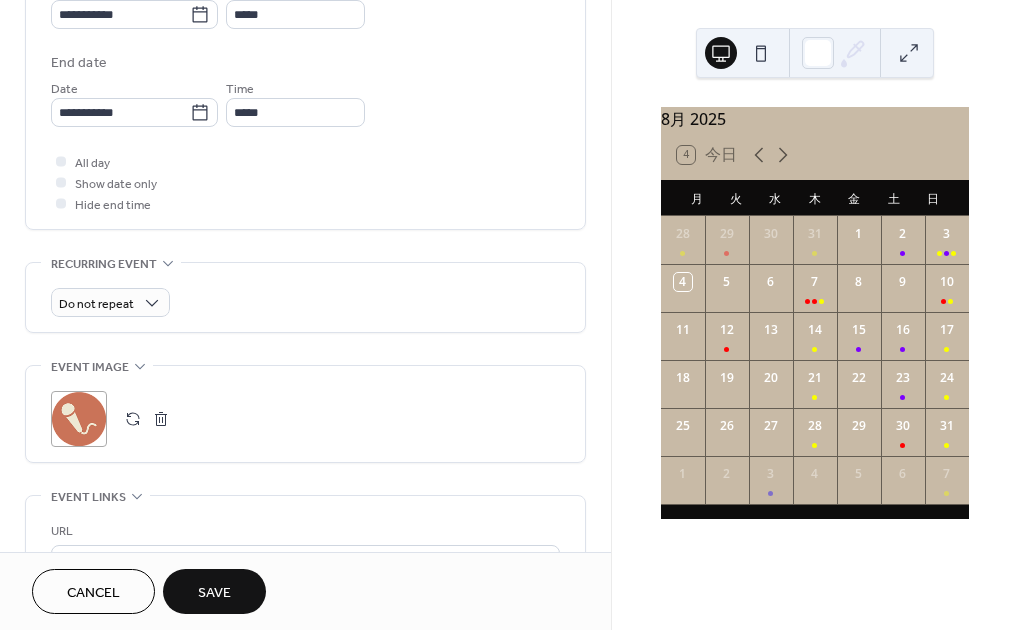 click on "Cancel Save" at bounding box center (305, 591) 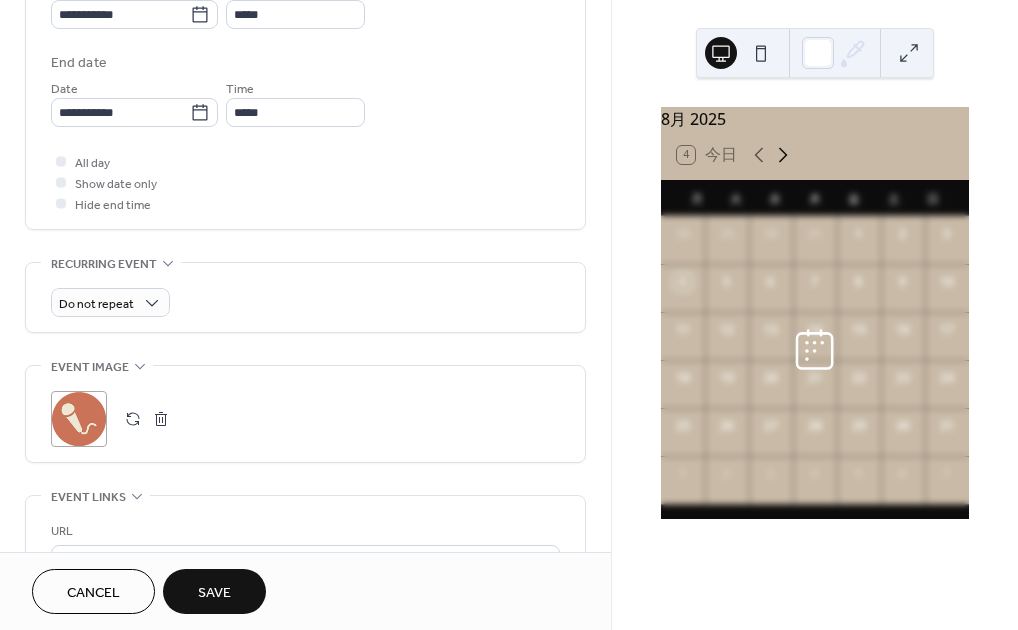 click 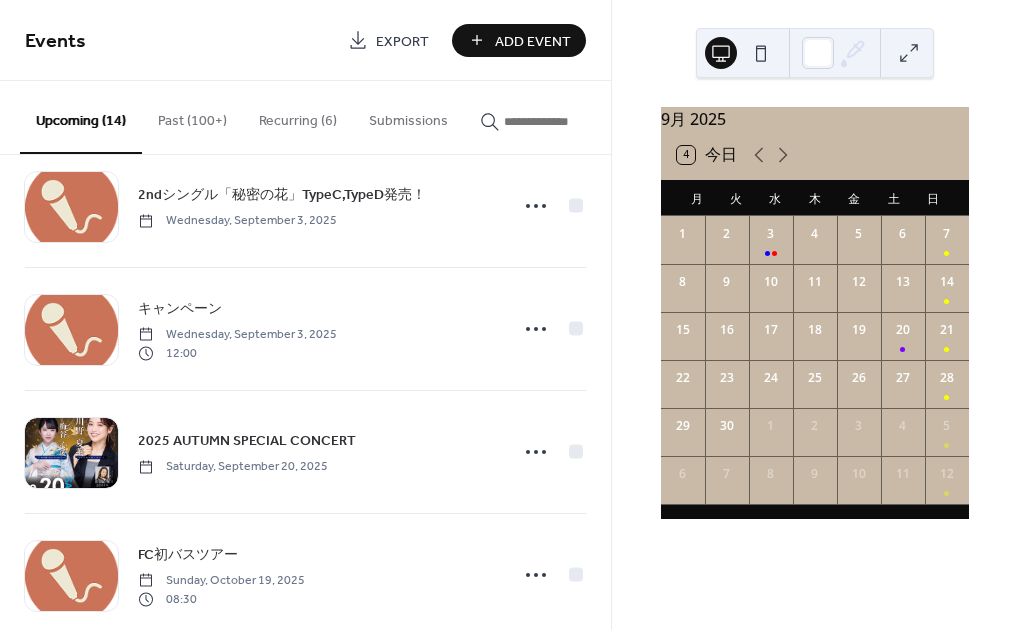 scroll, scrollTop: 1024, scrollLeft: 0, axis: vertical 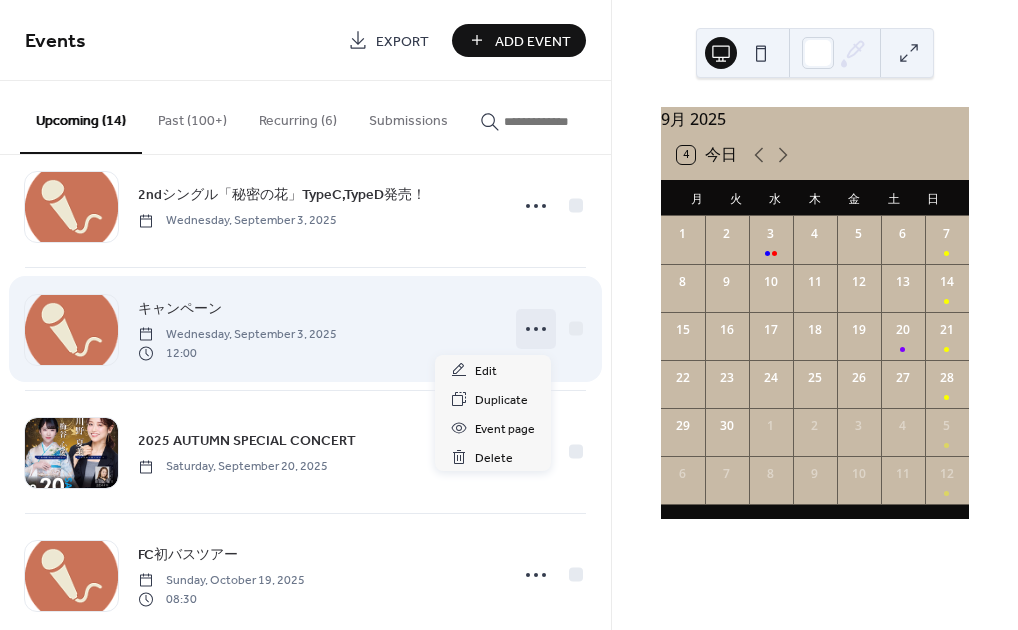 click 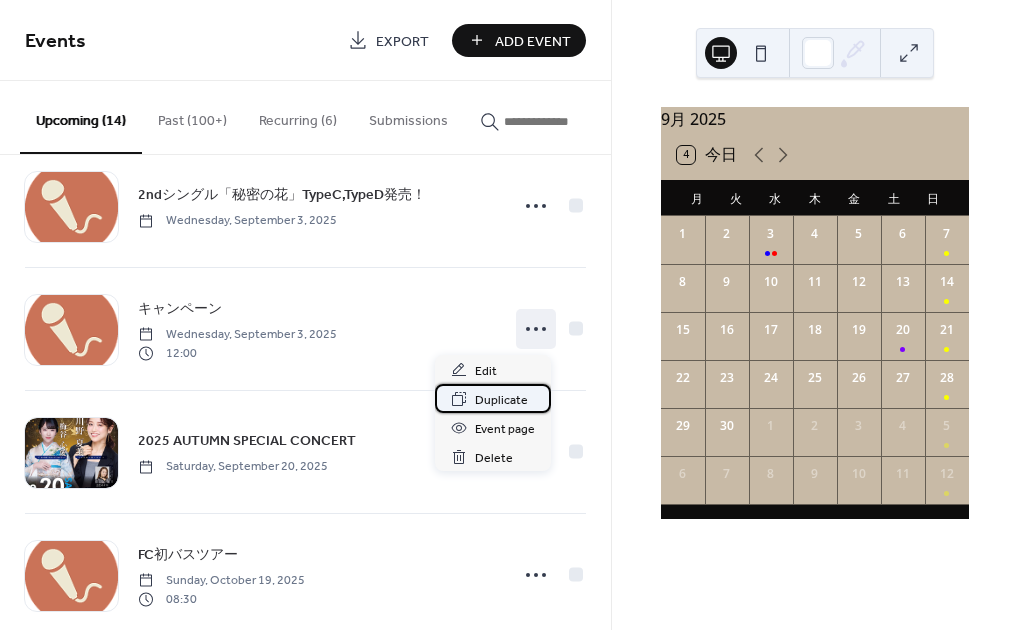 click on "Duplicate" at bounding box center [501, 400] 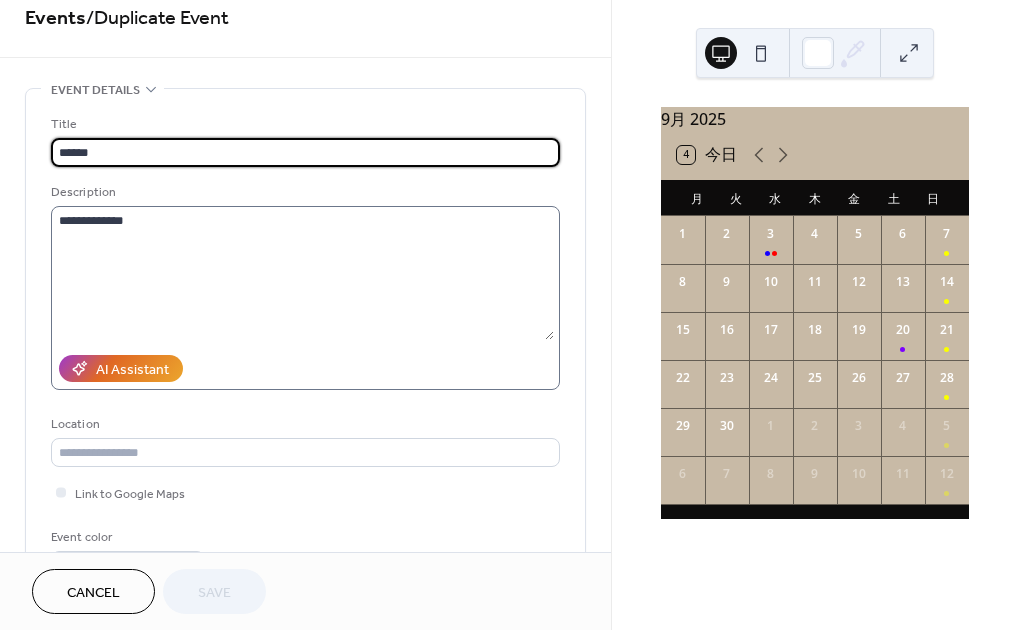 scroll, scrollTop: 24, scrollLeft: 0, axis: vertical 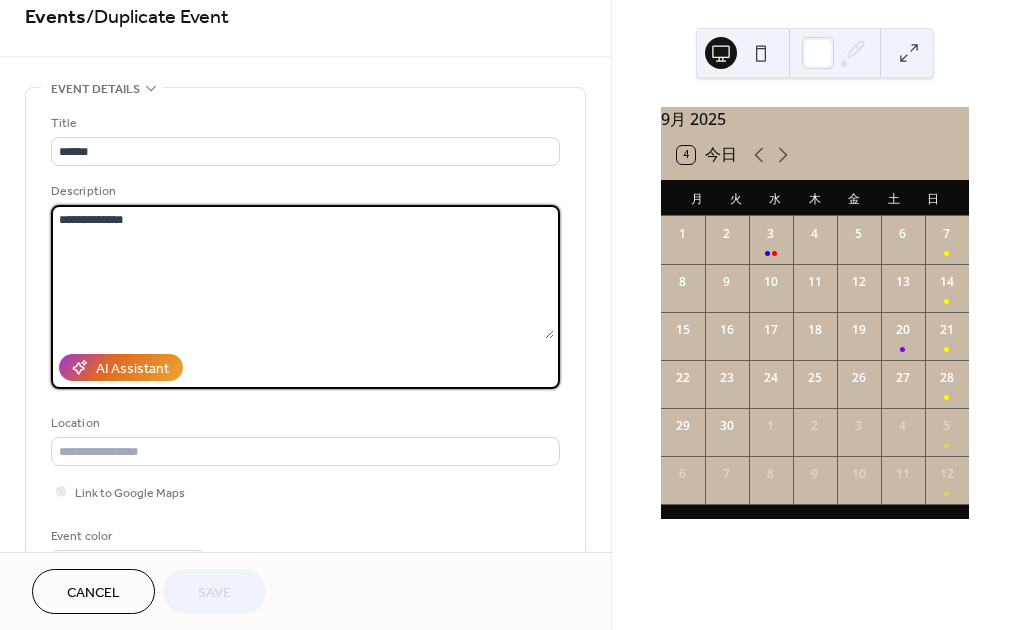 drag, startPoint x: 240, startPoint y: 221, endPoint x: 97, endPoint y: 208, distance: 143.58969 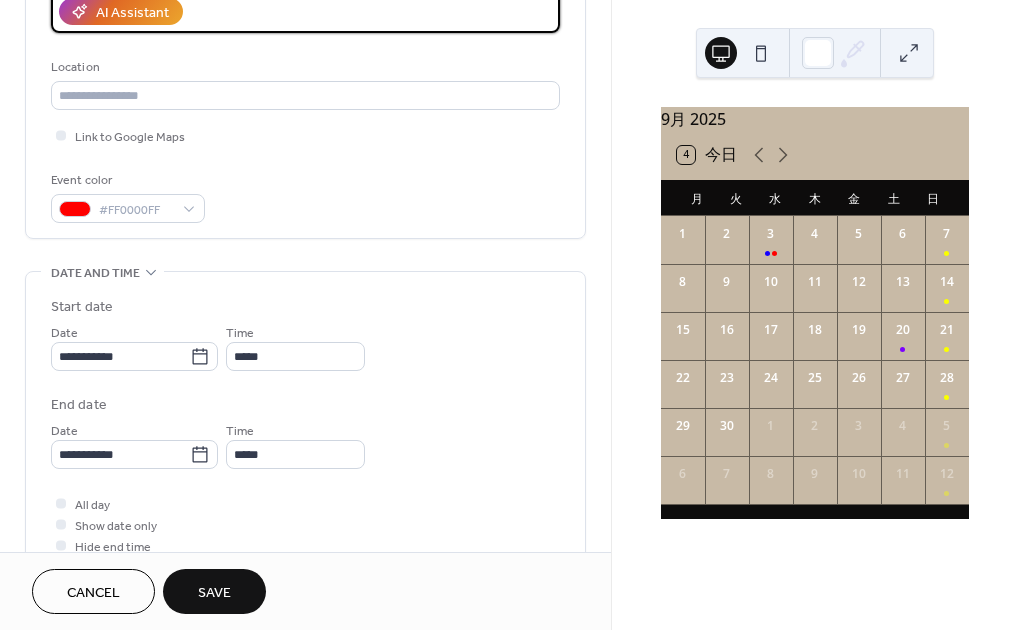 scroll, scrollTop: 407, scrollLeft: 0, axis: vertical 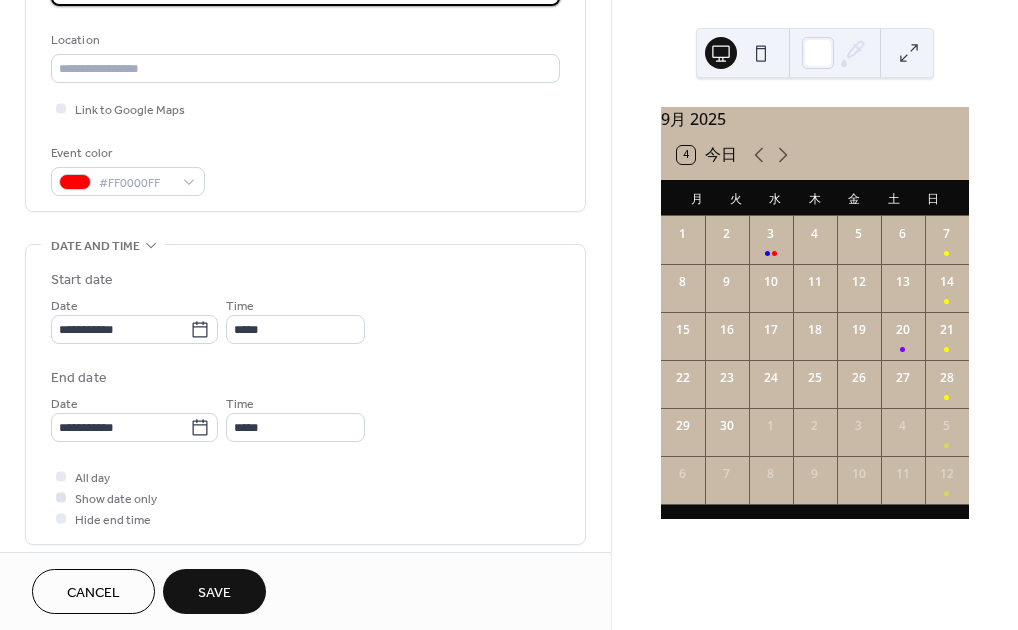 type on "**********" 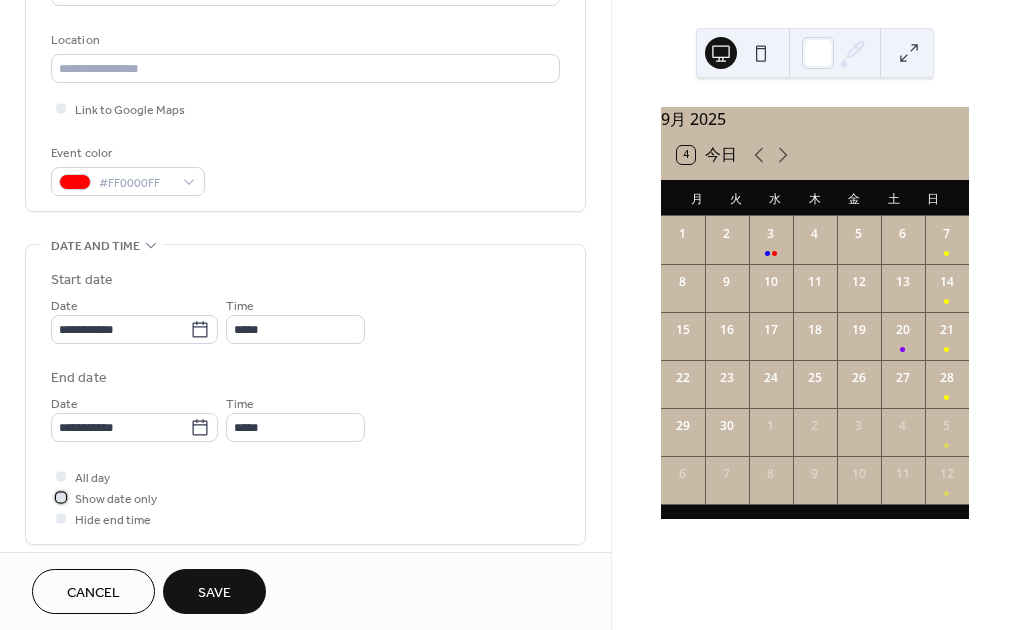click at bounding box center (61, 497) 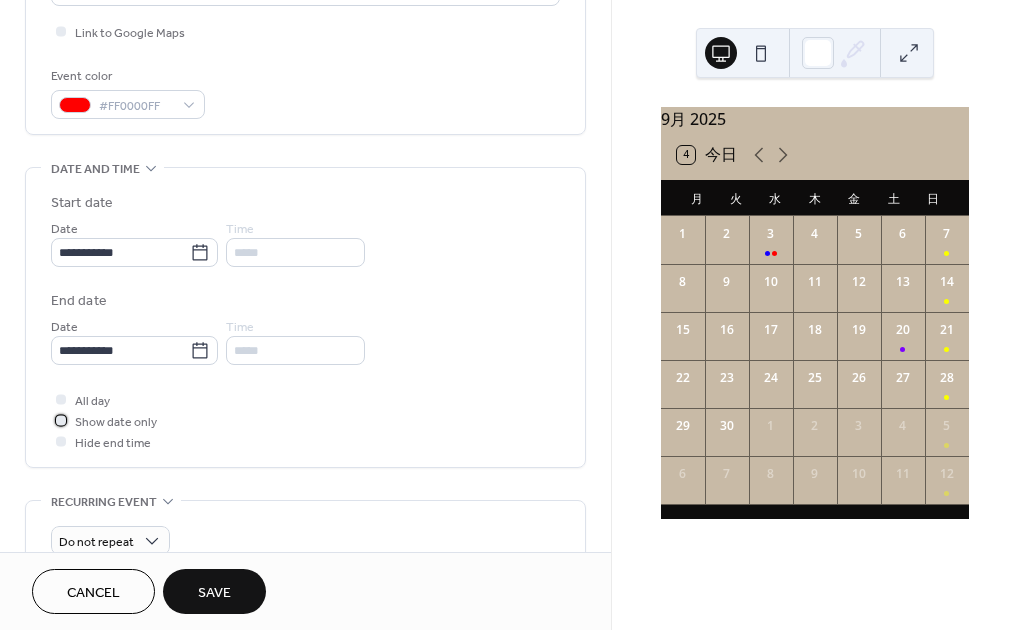 scroll, scrollTop: 487, scrollLeft: 0, axis: vertical 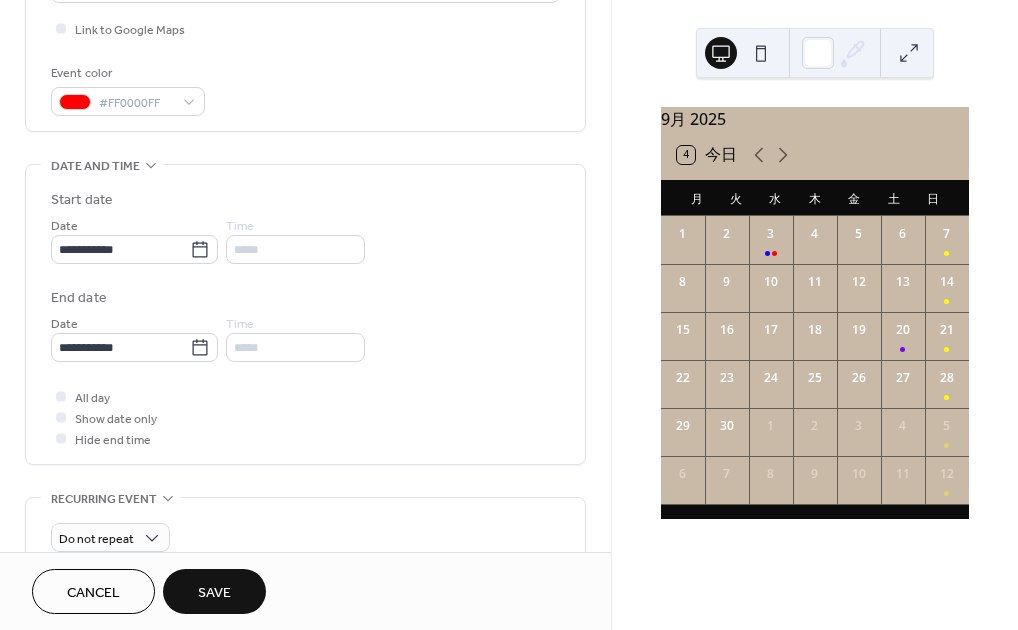 click on "Save" at bounding box center [214, 593] 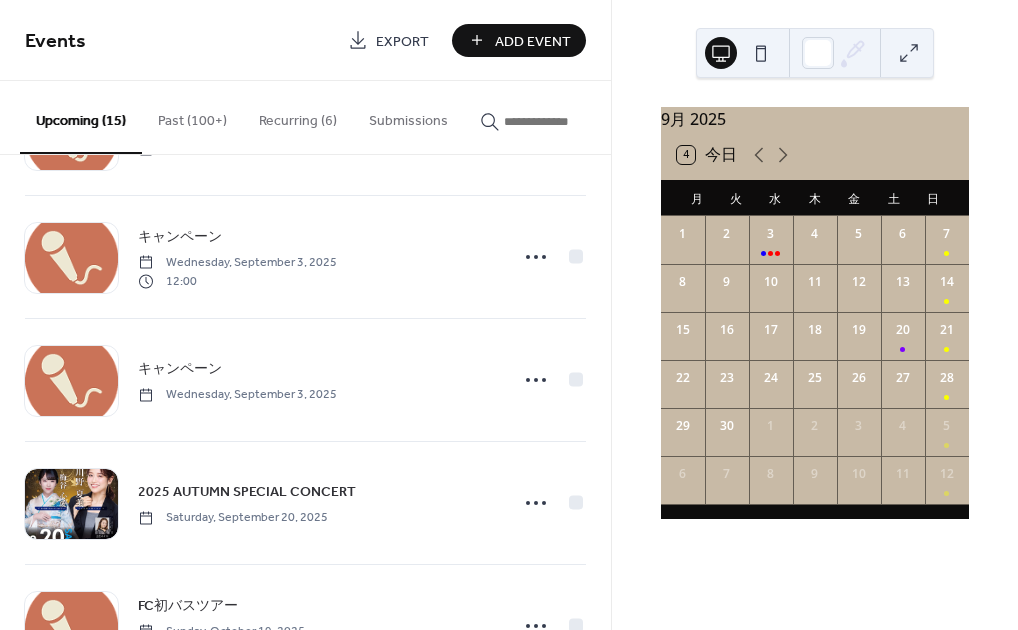 scroll, scrollTop: 1120, scrollLeft: 0, axis: vertical 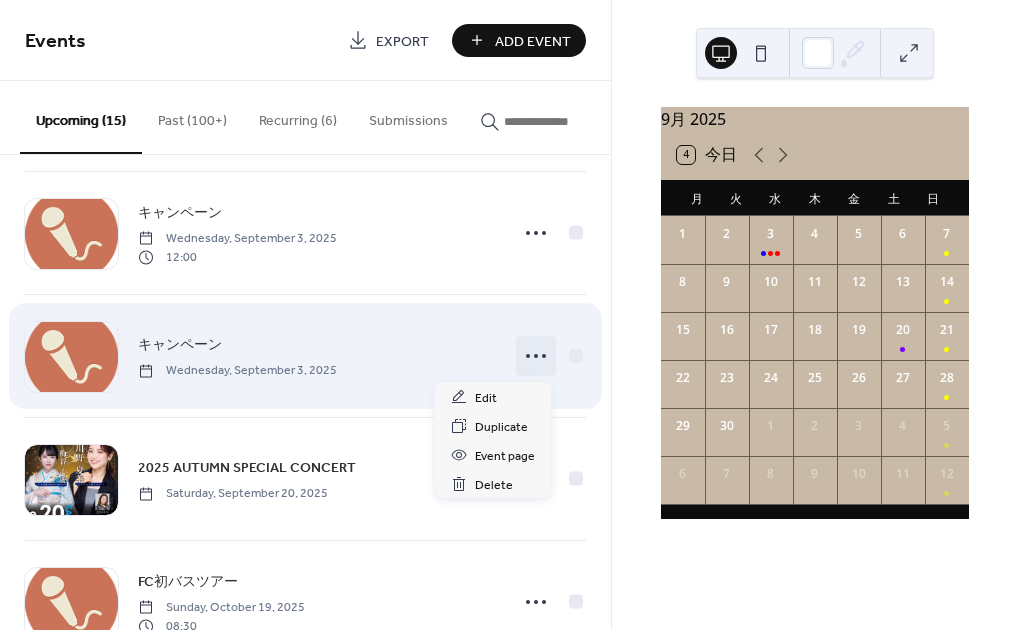 click 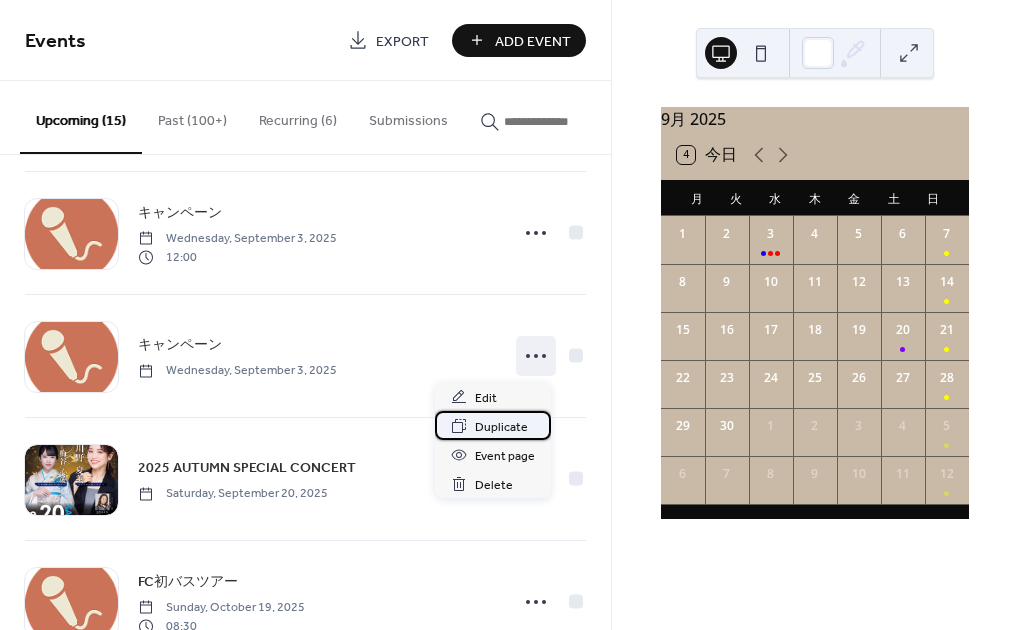 click on "Duplicate" at bounding box center [501, 427] 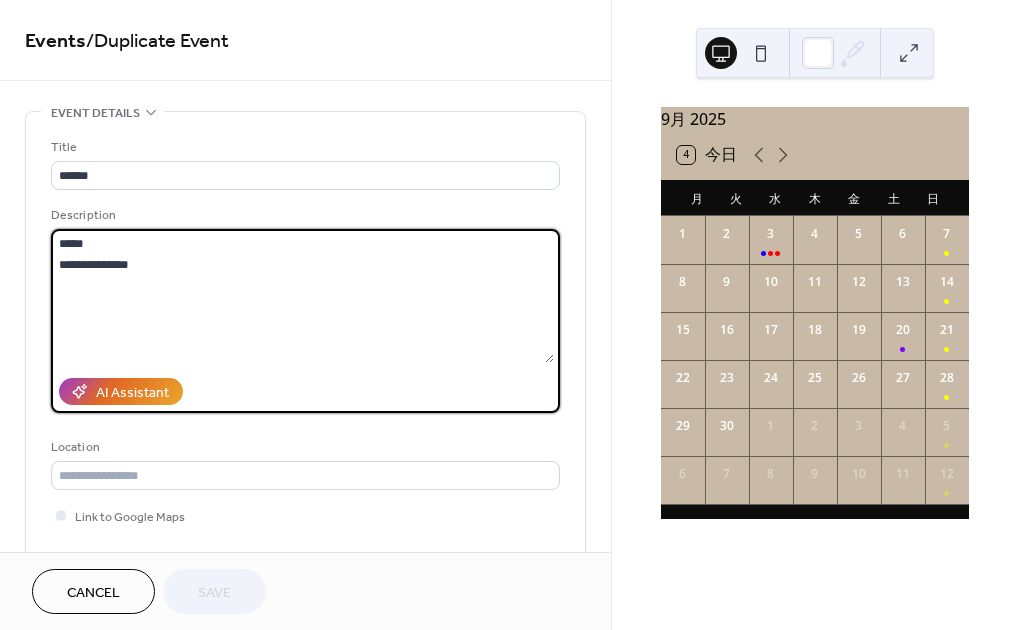 click on "**********" at bounding box center [302, 296] 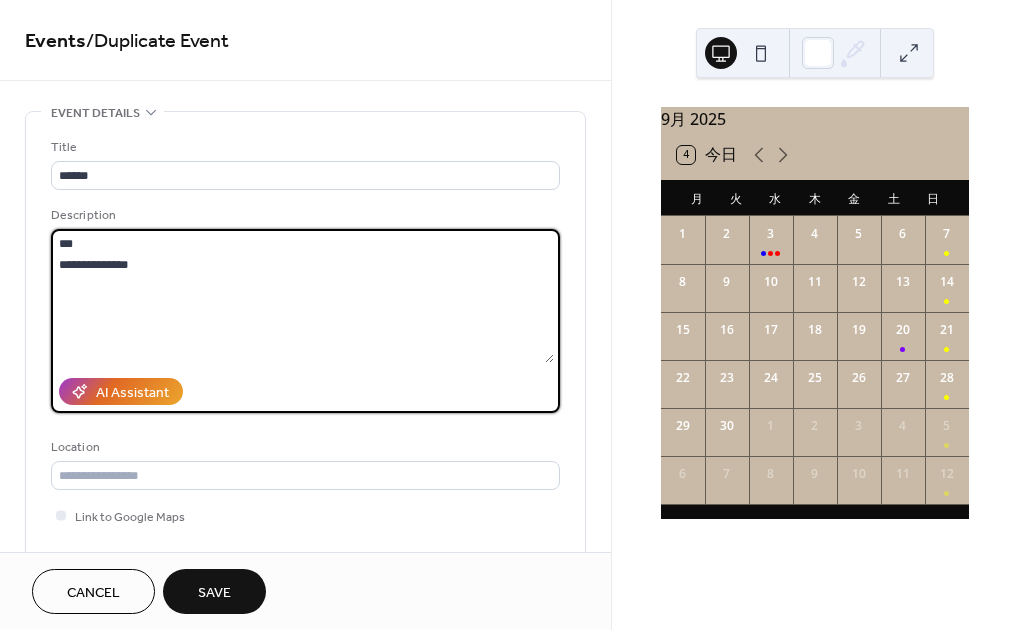 paste on "**********" 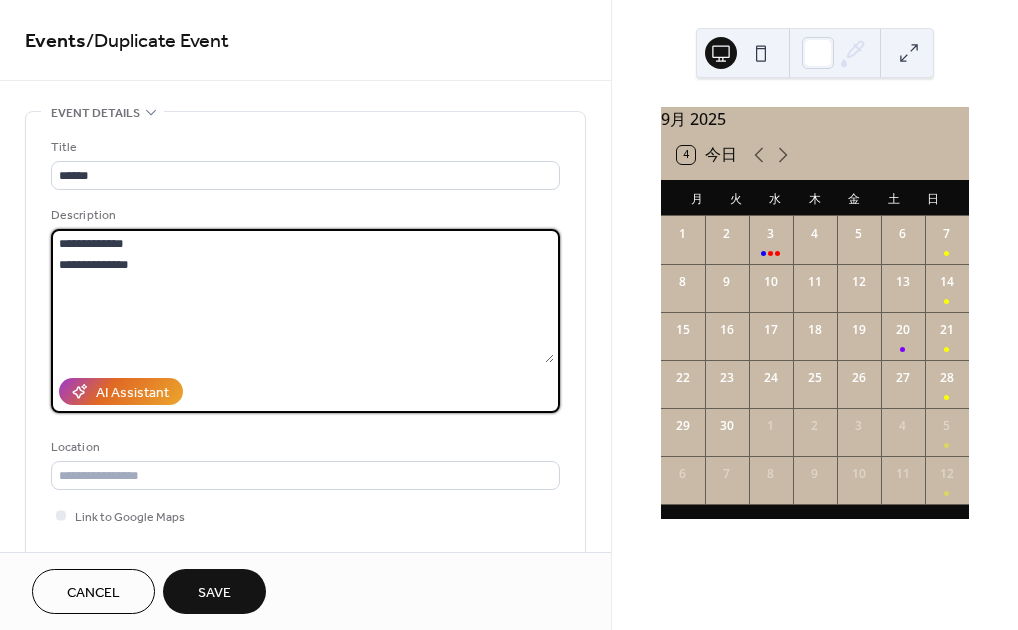 drag, startPoint x: 230, startPoint y: 270, endPoint x: 46, endPoint y: 269, distance: 184.00272 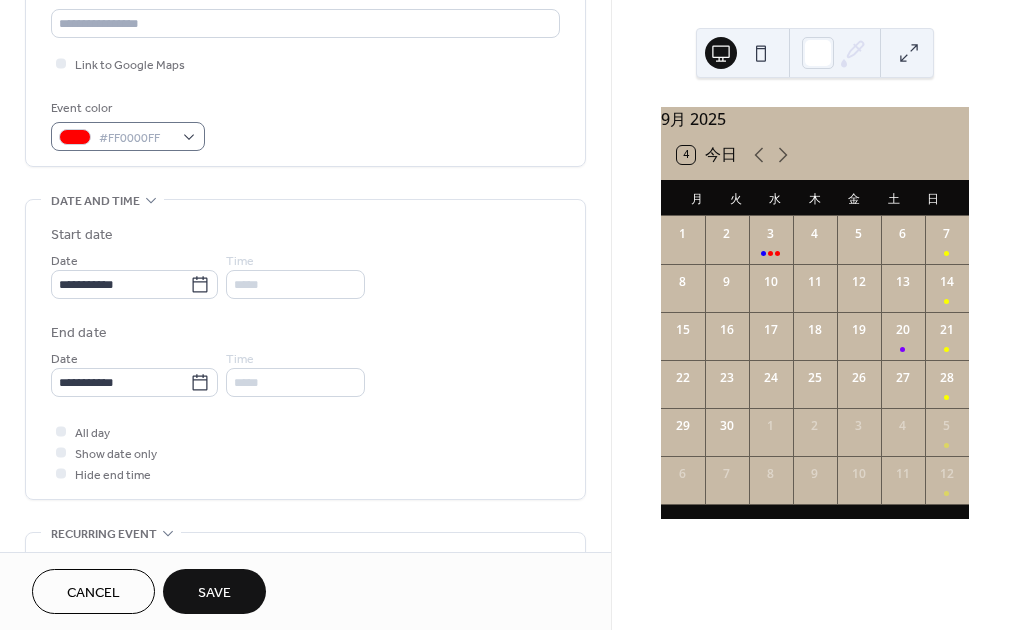 scroll, scrollTop: 454, scrollLeft: 0, axis: vertical 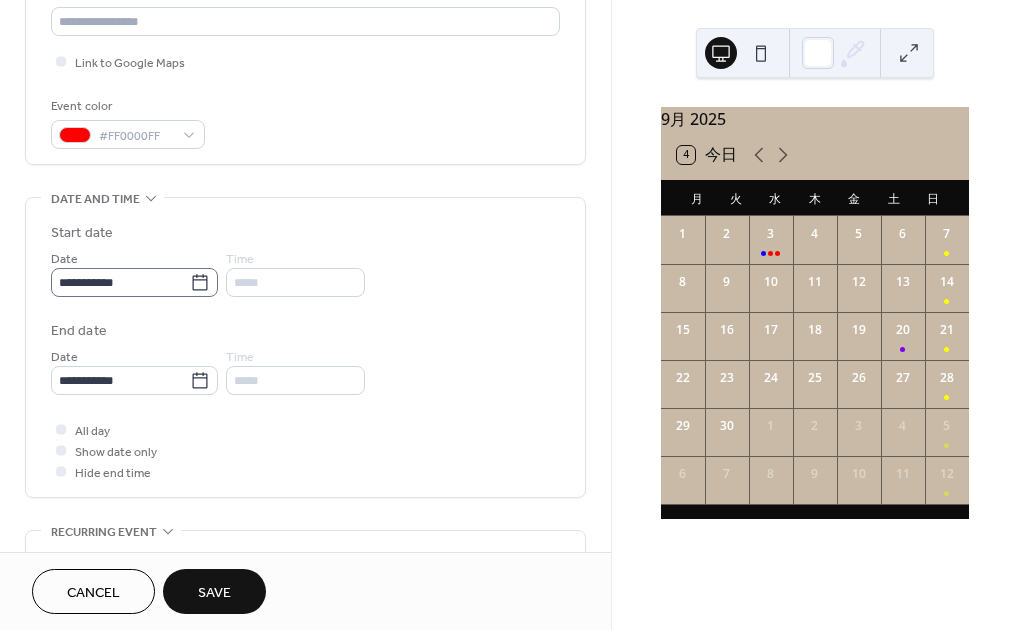 type on "**********" 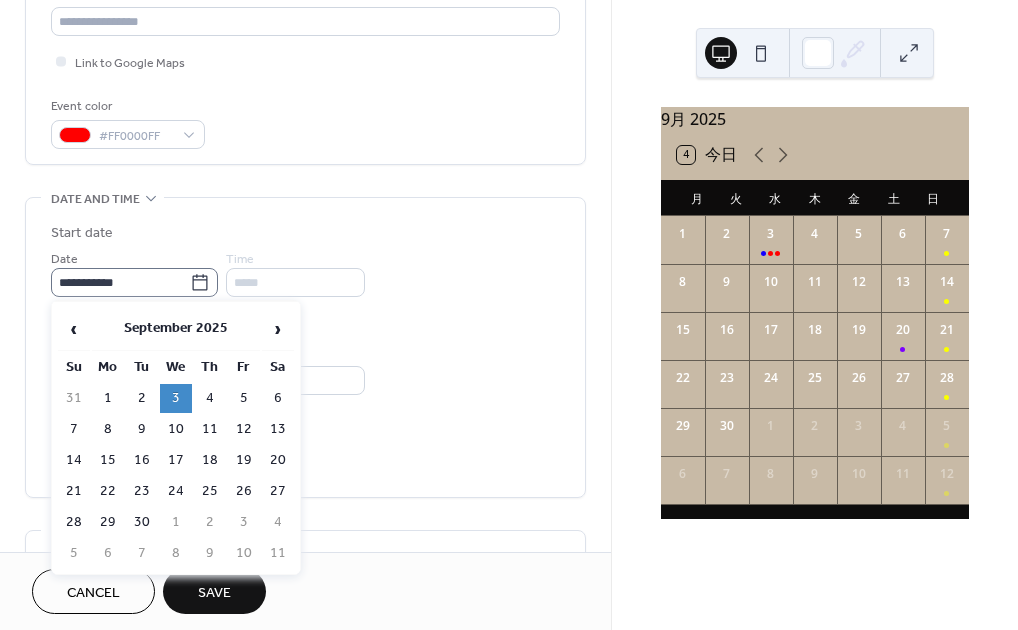 click 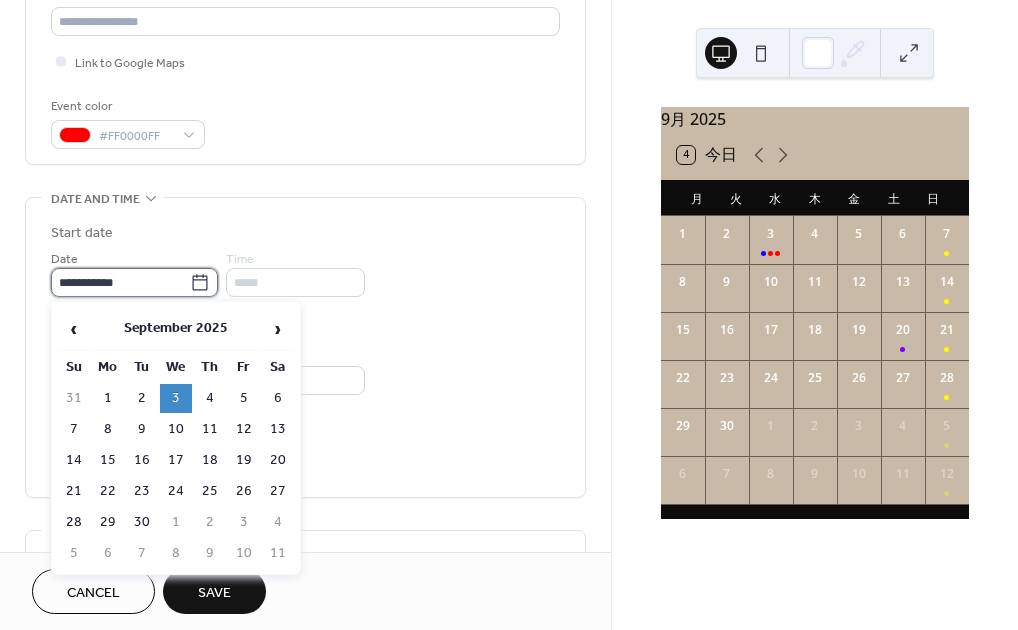 click on "**********" at bounding box center [120, 282] 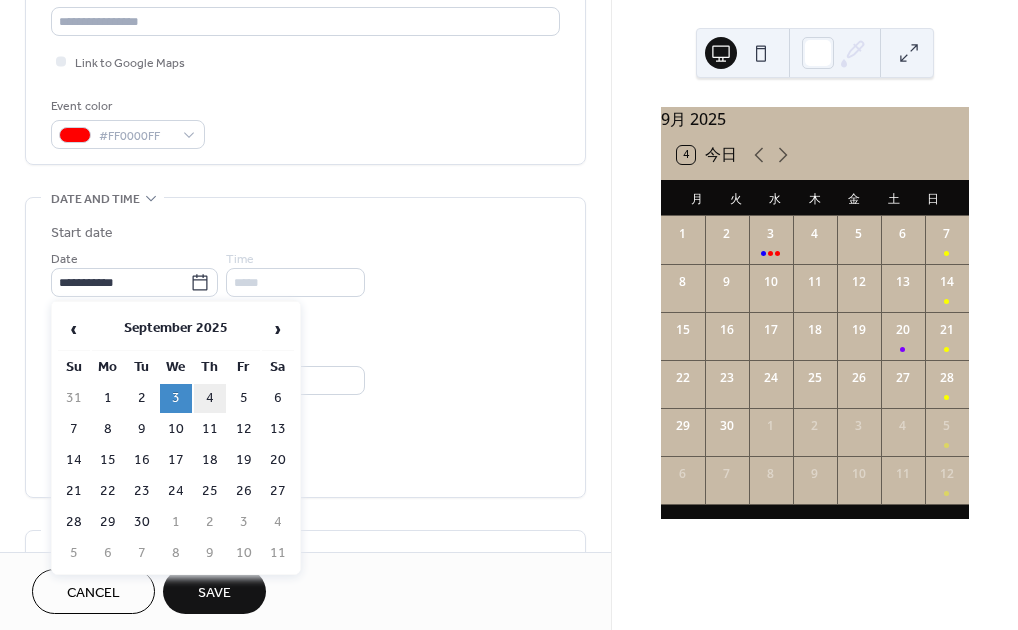click on "4" at bounding box center [210, 398] 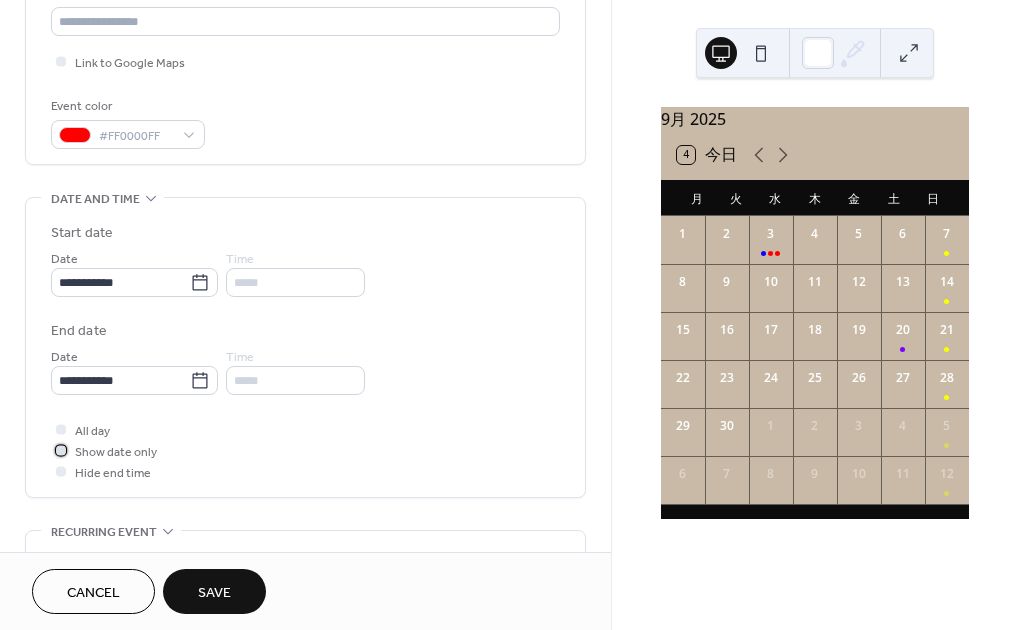 click at bounding box center [61, 450] 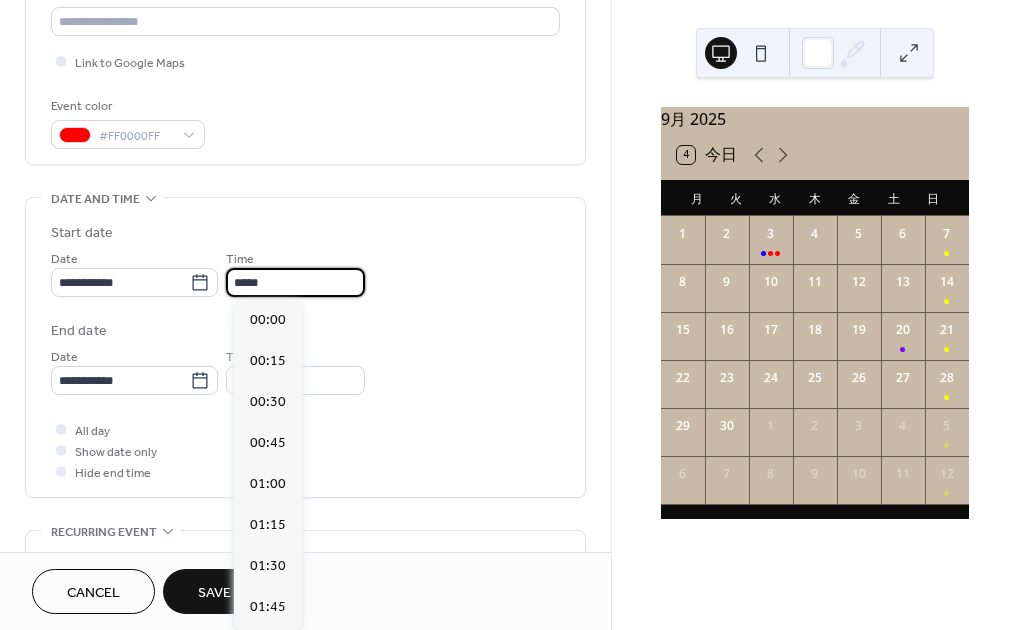 click on "*****" at bounding box center [295, 282] 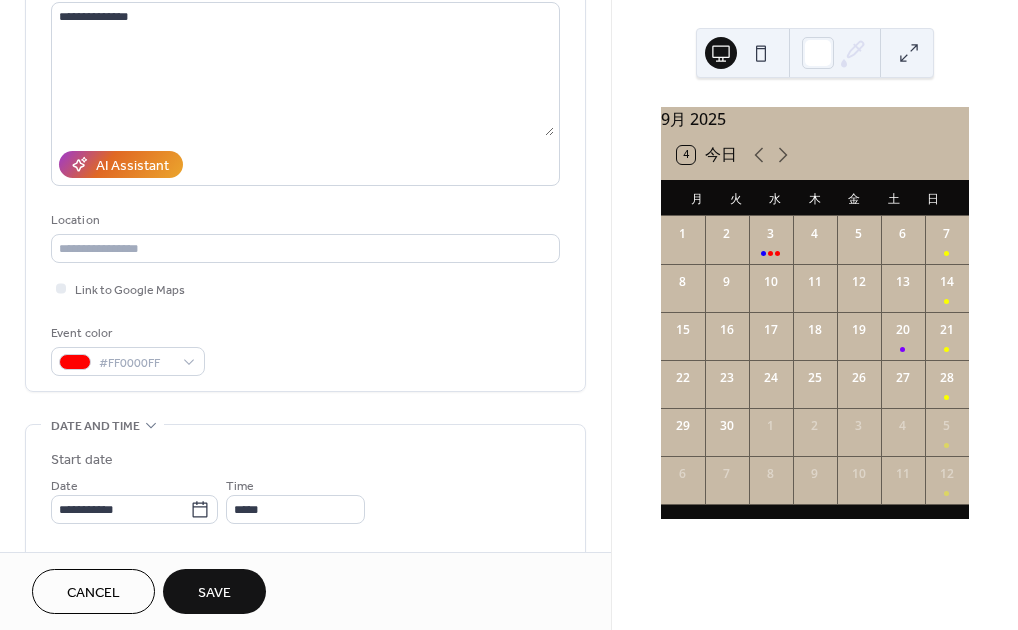 scroll, scrollTop: 131, scrollLeft: 0, axis: vertical 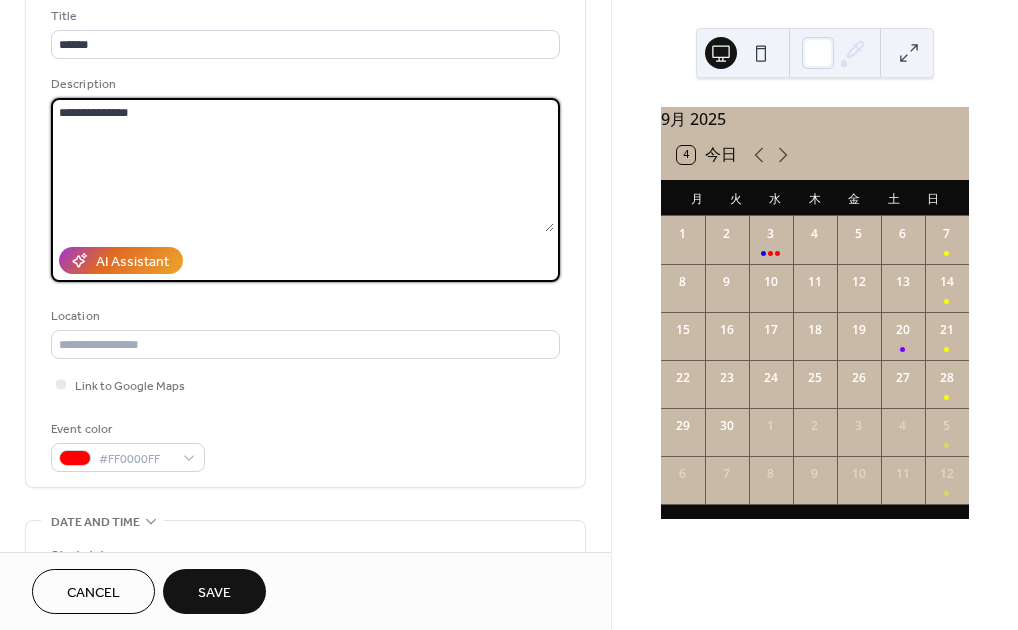 click on "**********" at bounding box center [302, 165] 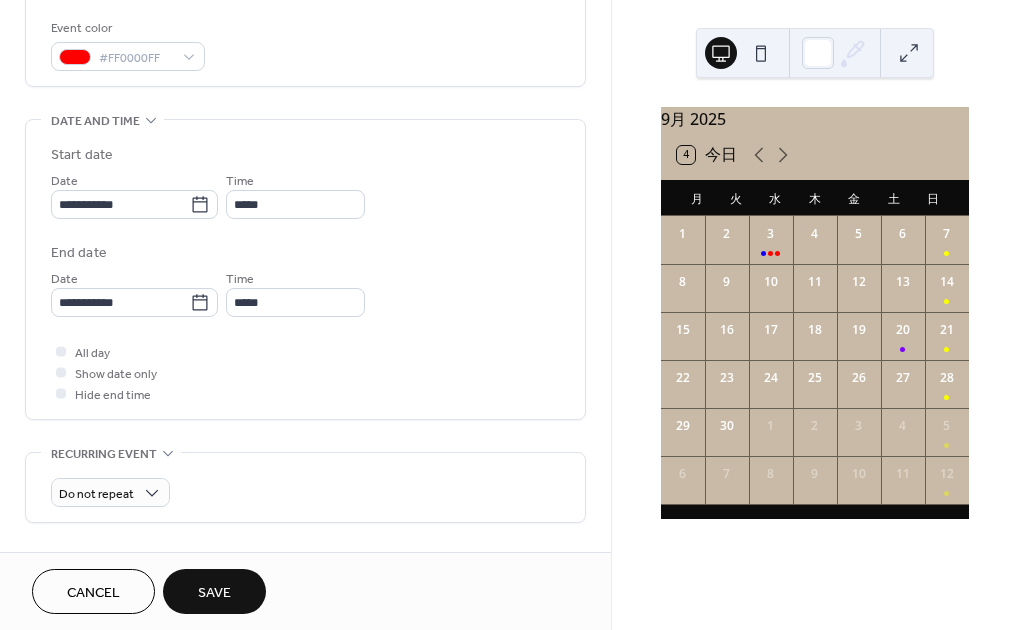 scroll, scrollTop: 532, scrollLeft: 0, axis: vertical 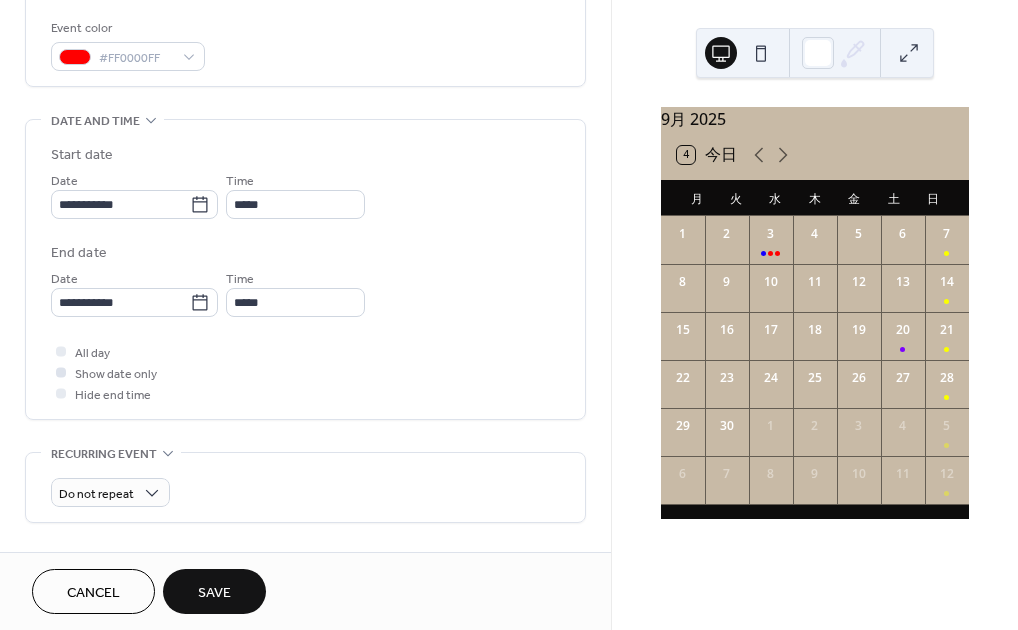 type on "**********" 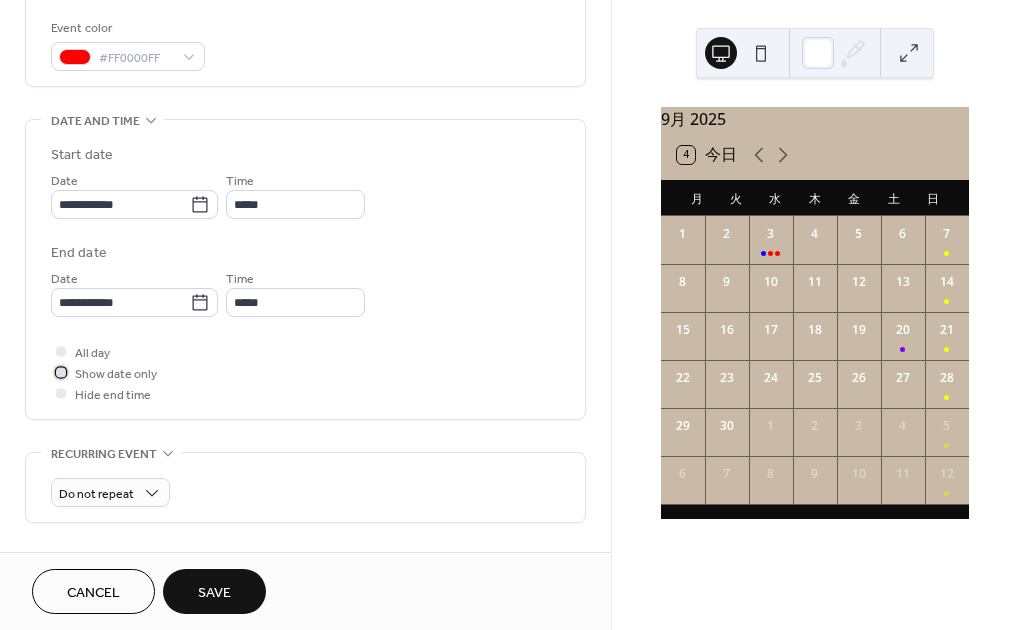 click at bounding box center (61, 372) 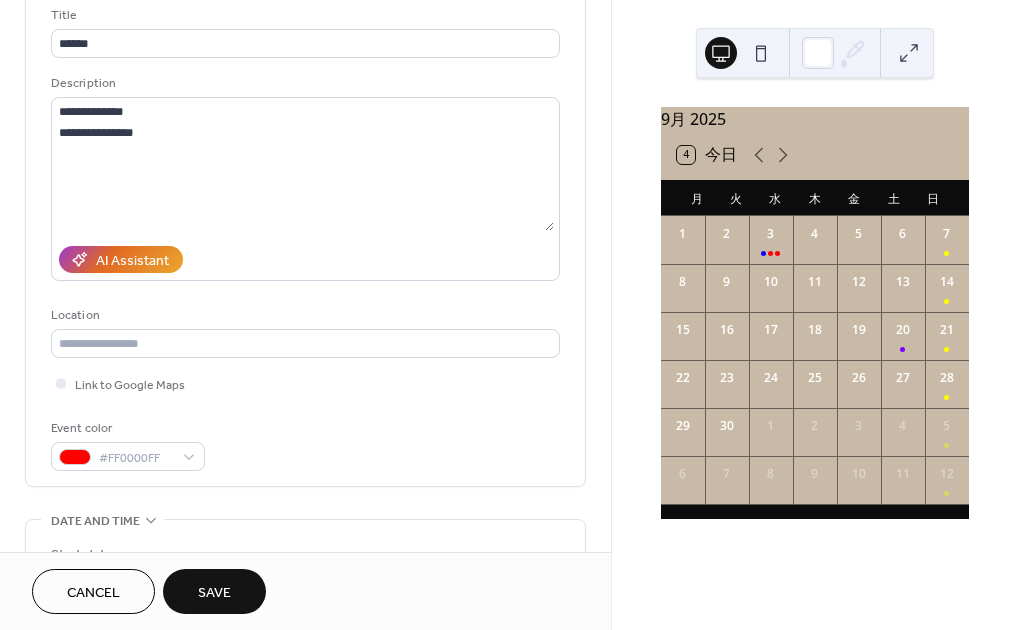 scroll, scrollTop: 132, scrollLeft: 0, axis: vertical 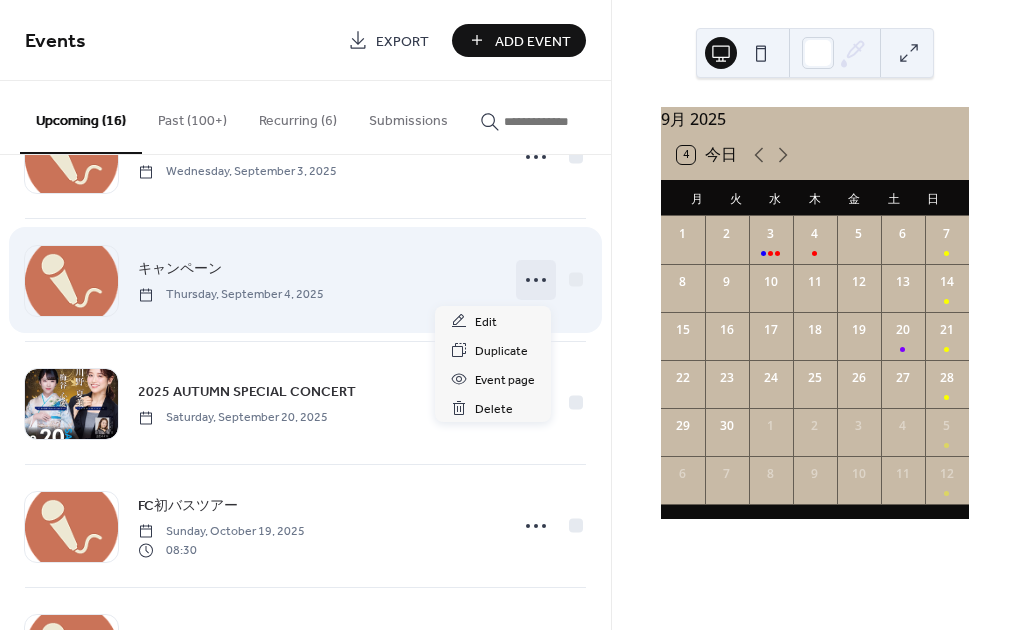 click 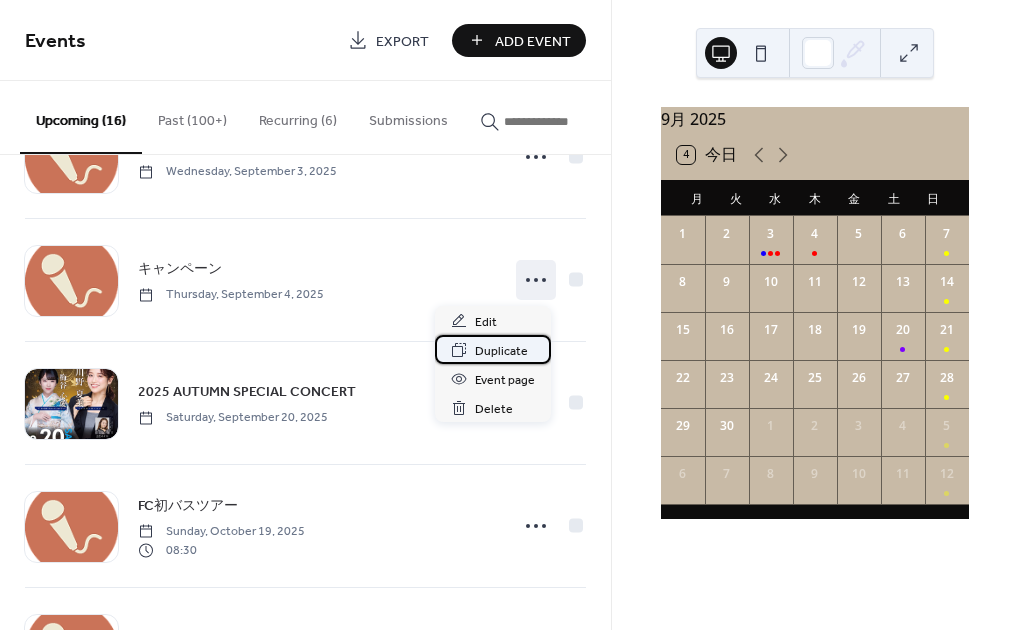 click on "Duplicate" at bounding box center (501, 351) 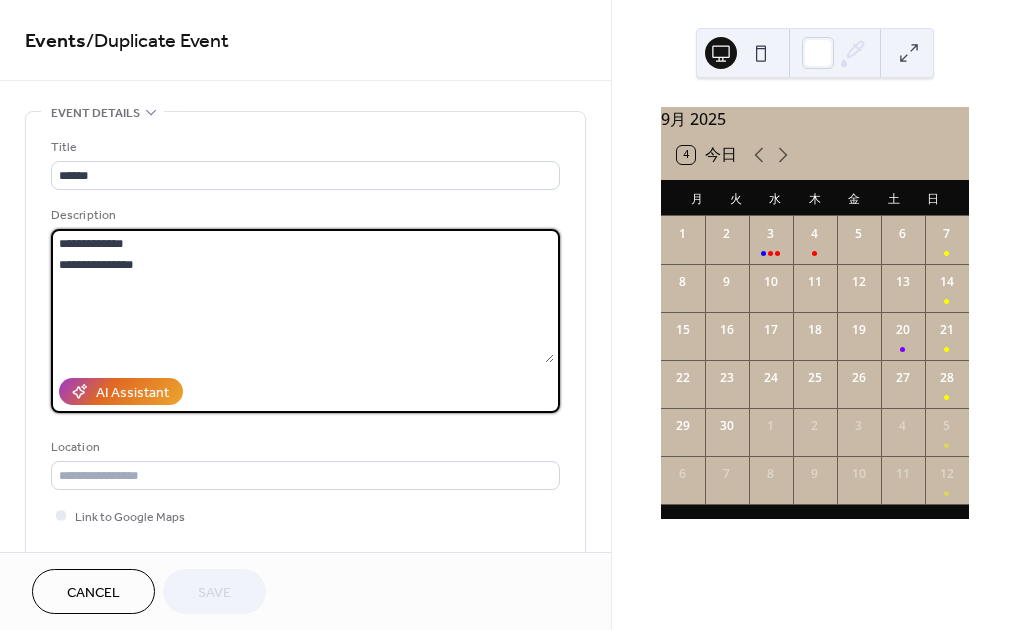drag, startPoint x: 100, startPoint y: 240, endPoint x: 249, endPoint y: 239, distance: 149.00336 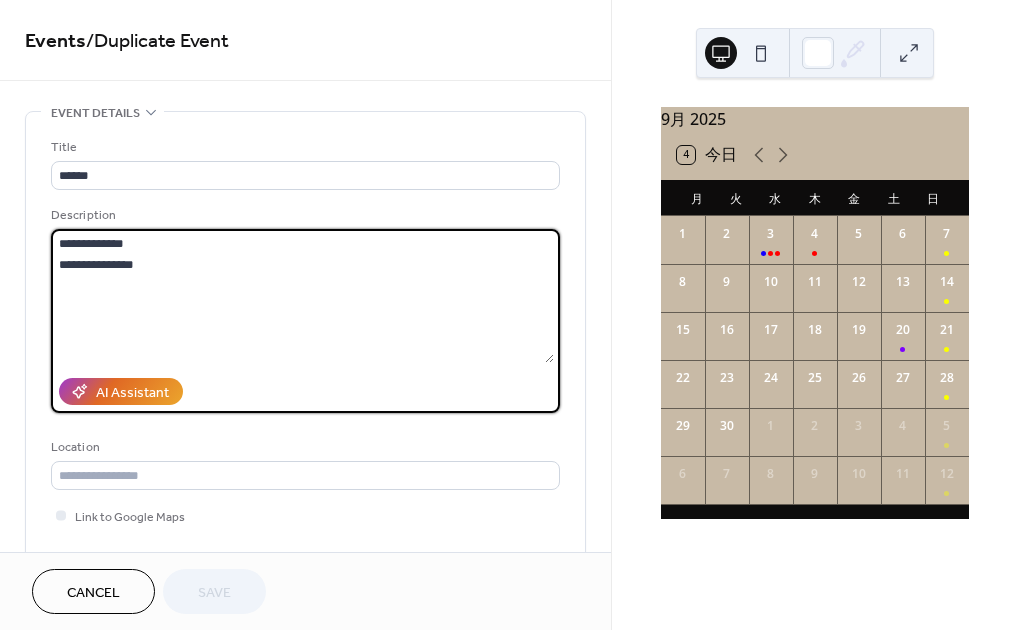 click on "**********" at bounding box center (302, 296) 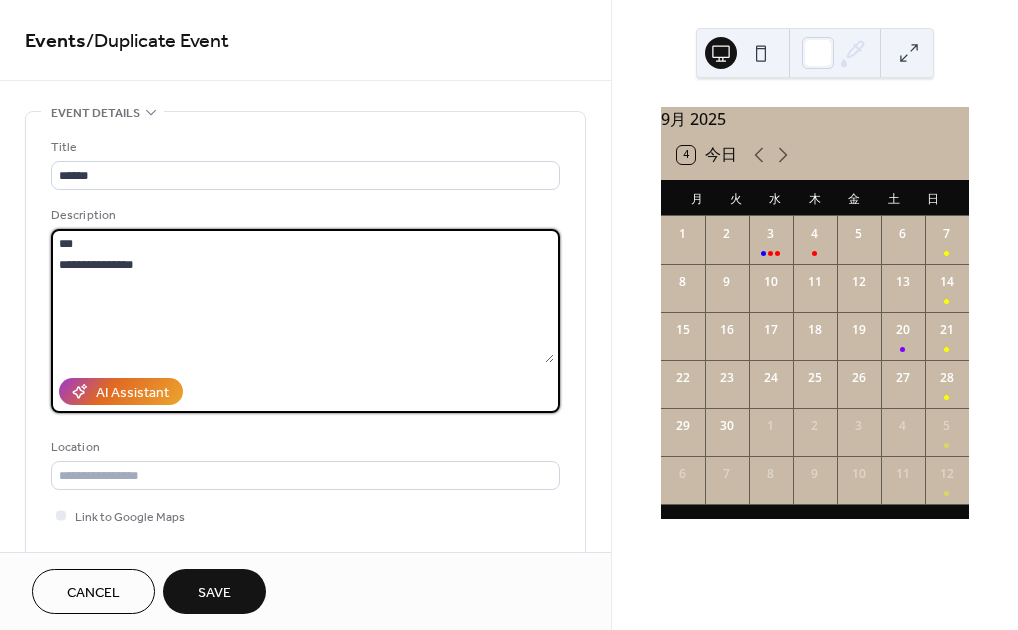 paste on "**********" 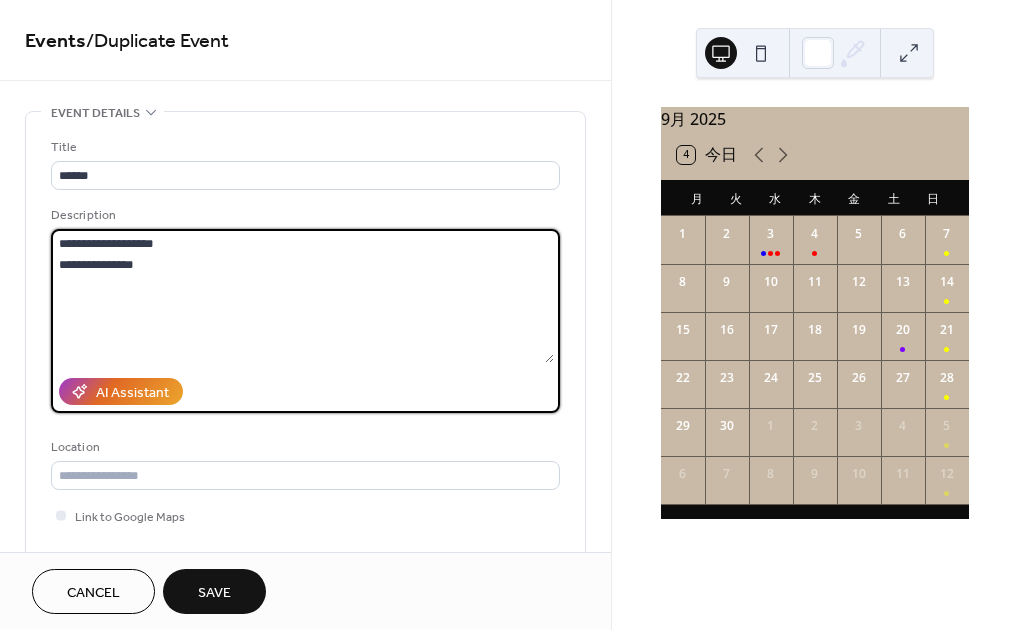 drag, startPoint x: 216, startPoint y: 258, endPoint x: 27, endPoint y: 262, distance: 189.04233 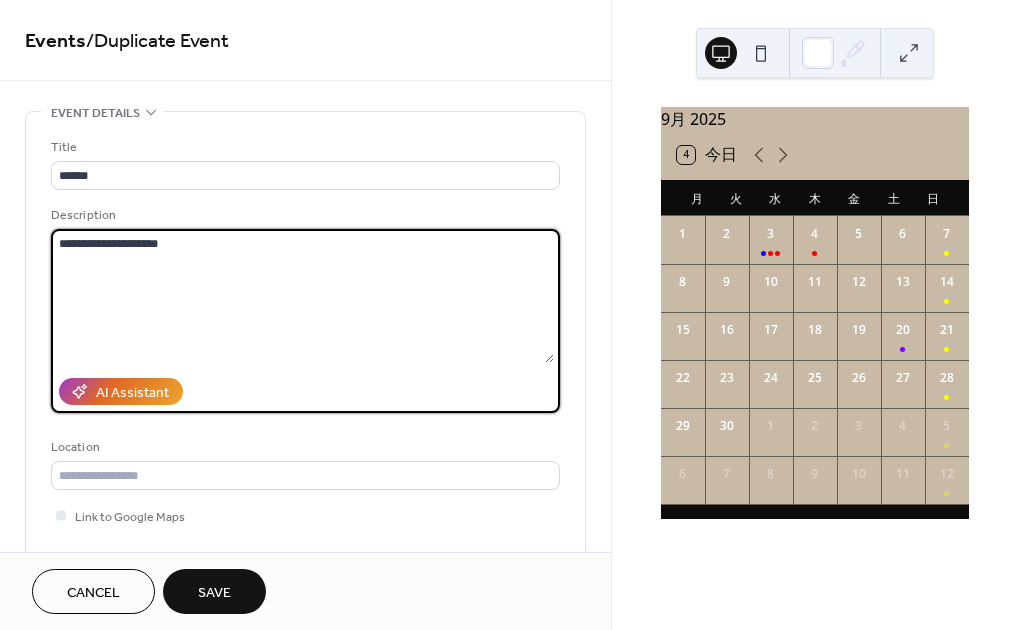 click on "**********" at bounding box center (302, 296) 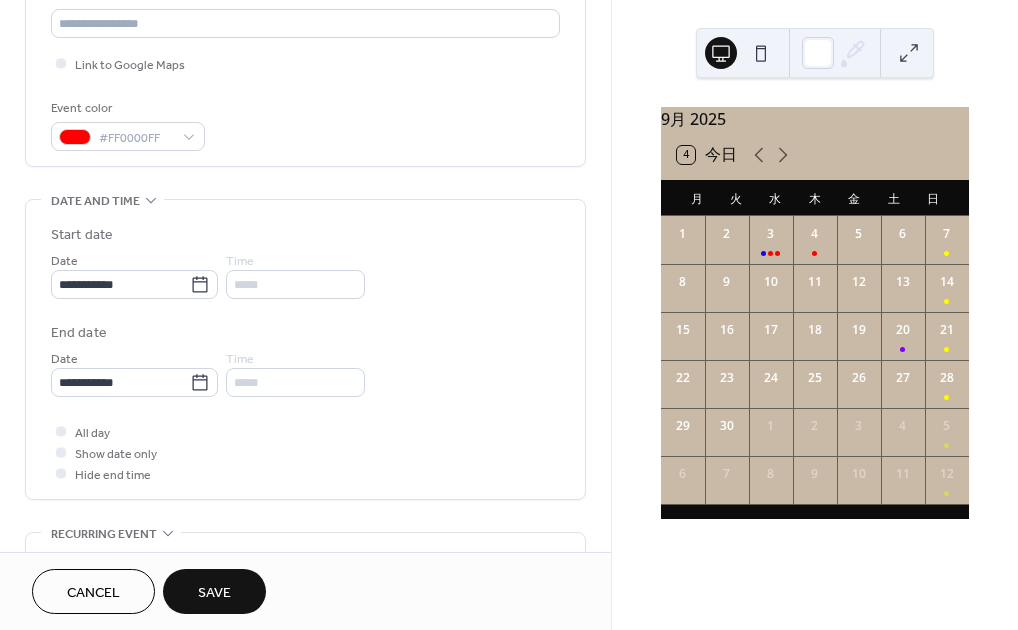 scroll, scrollTop: 452, scrollLeft: 0, axis: vertical 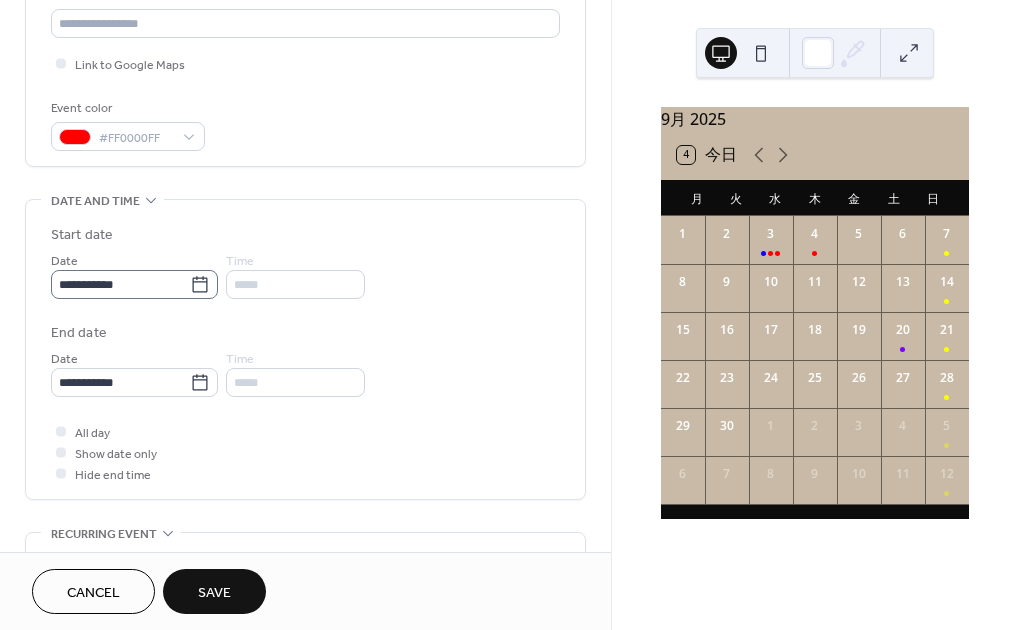 type on "**********" 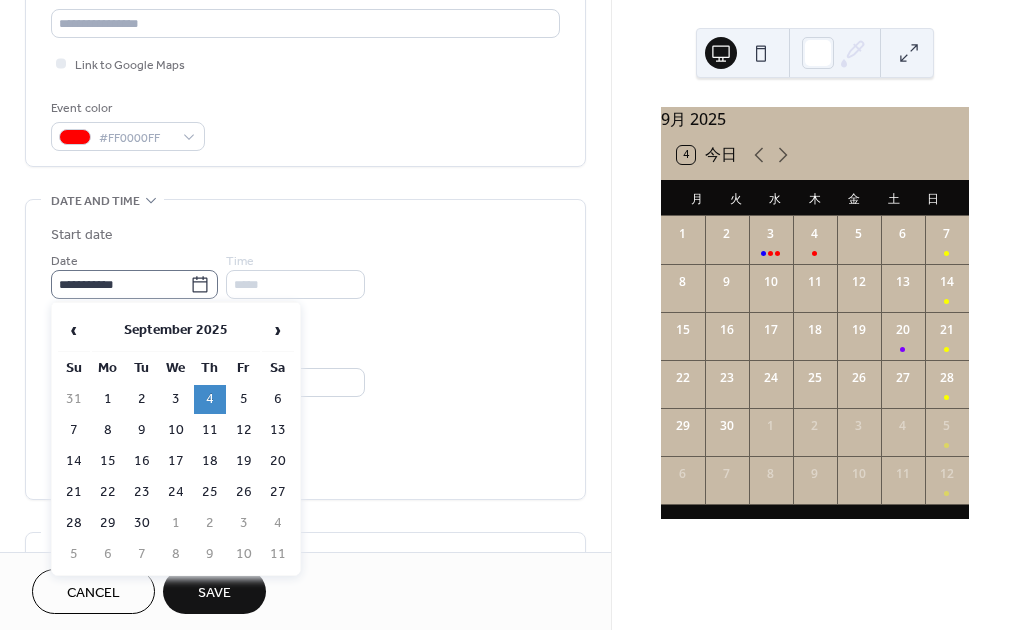 click 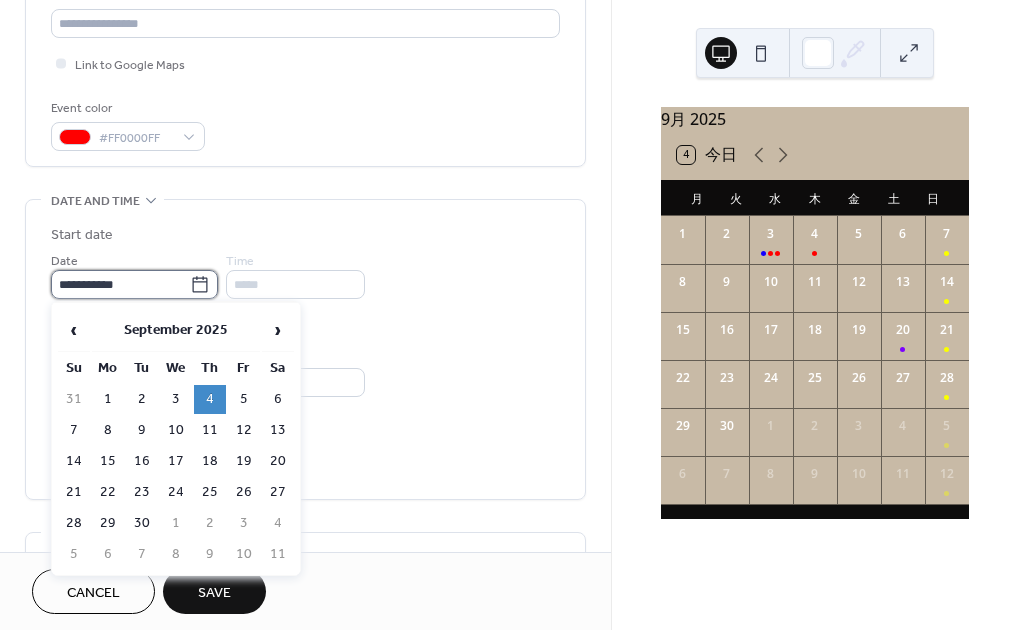click on "**********" at bounding box center [120, 284] 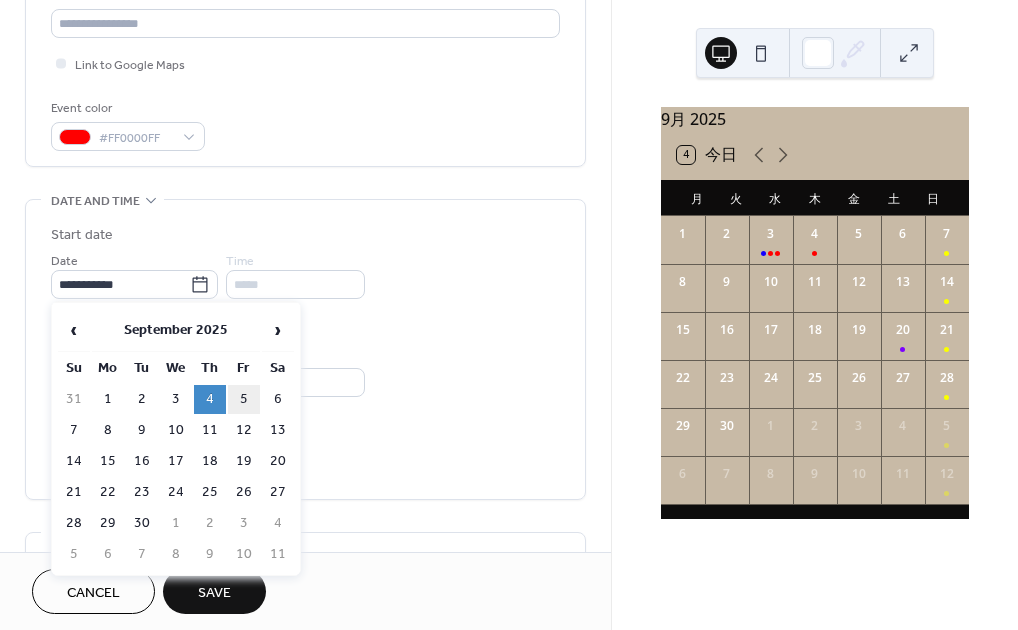 click on "5" at bounding box center [244, 399] 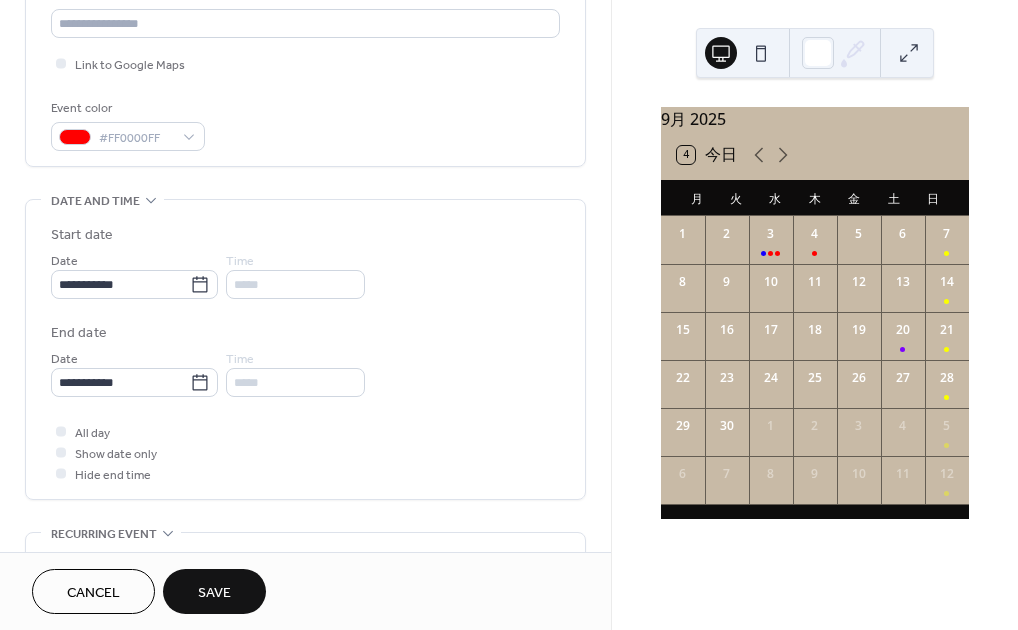 click on "Save" at bounding box center (214, 591) 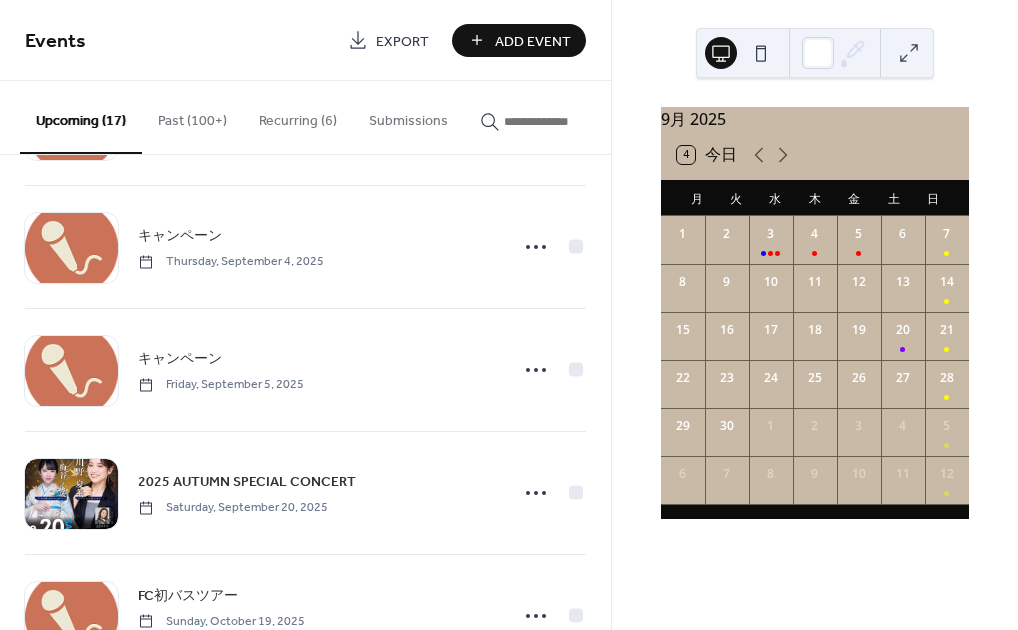 scroll, scrollTop: 1359, scrollLeft: 0, axis: vertical 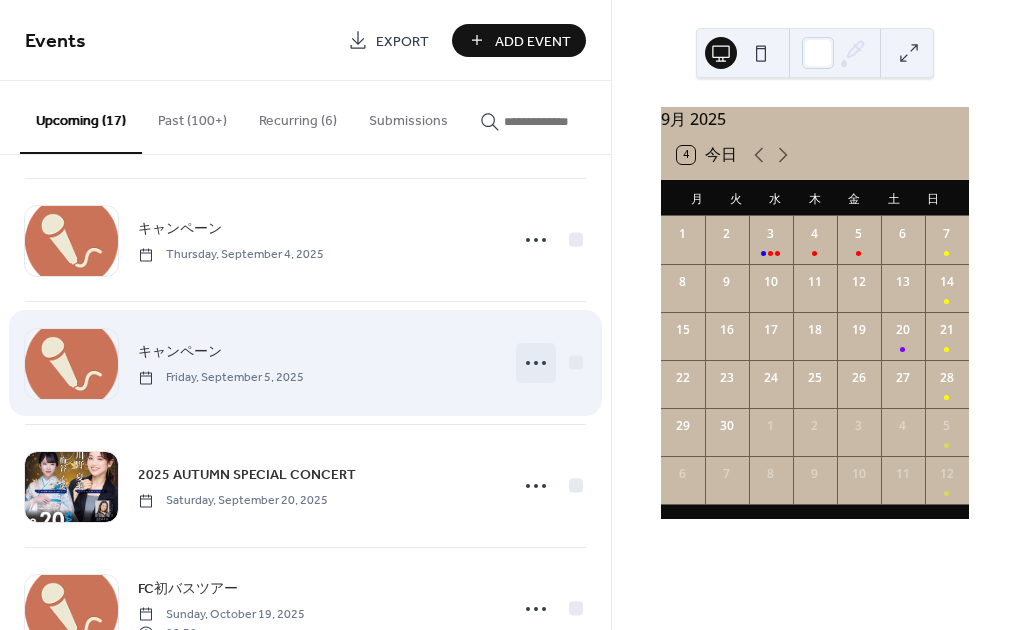 click 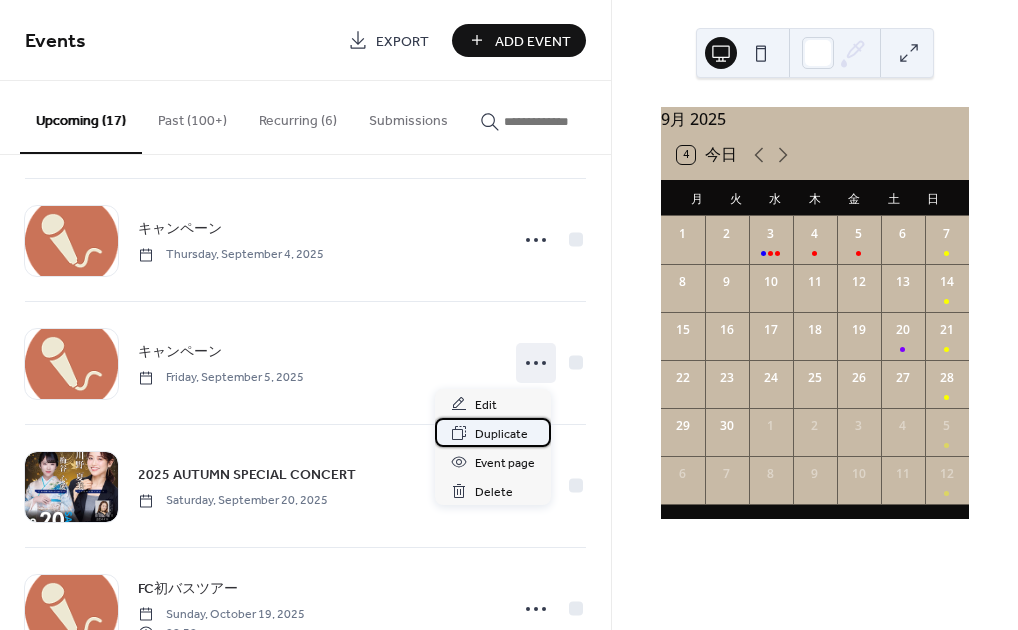 click on "Duplicate" at bounding box center [501, 434] 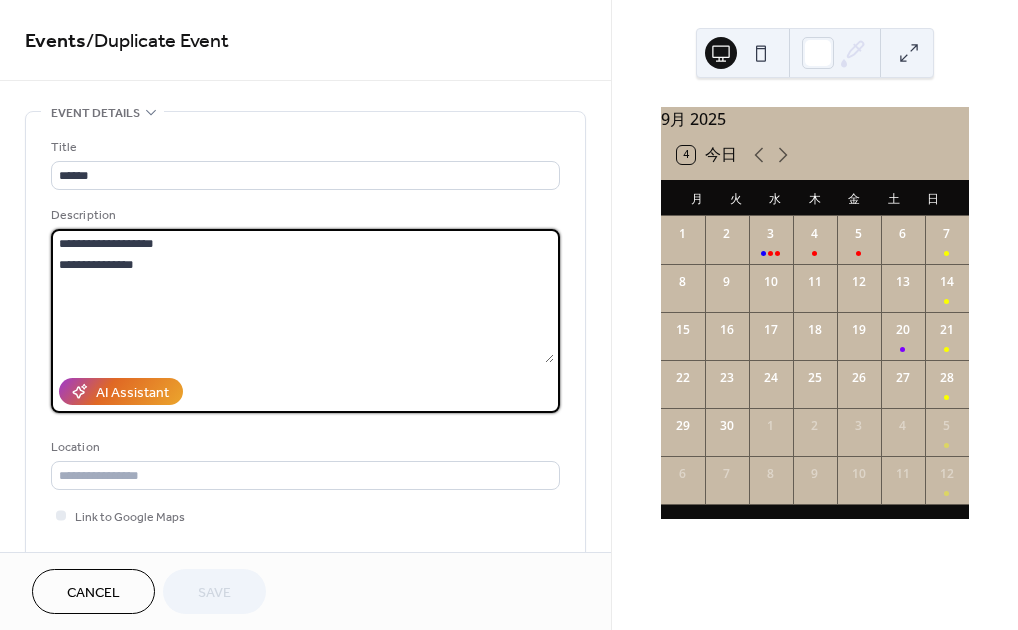 drag, startPoint x: 302, startPoint y: 242, endPoint x: 96, endPoint y: 231, distance: 206.29349 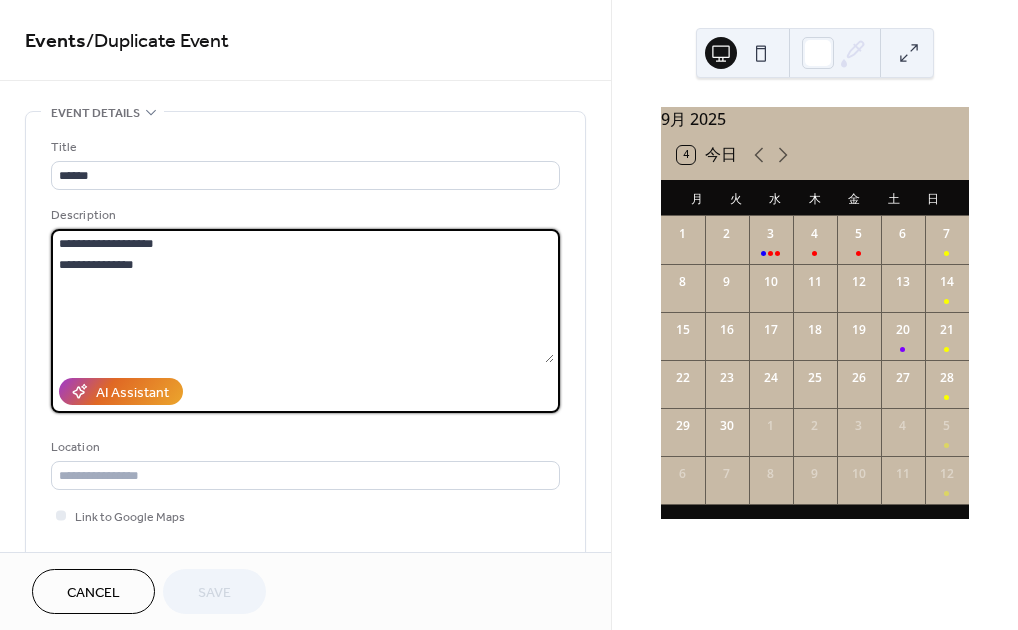 click on "**********" at bounding box center [302, 296] 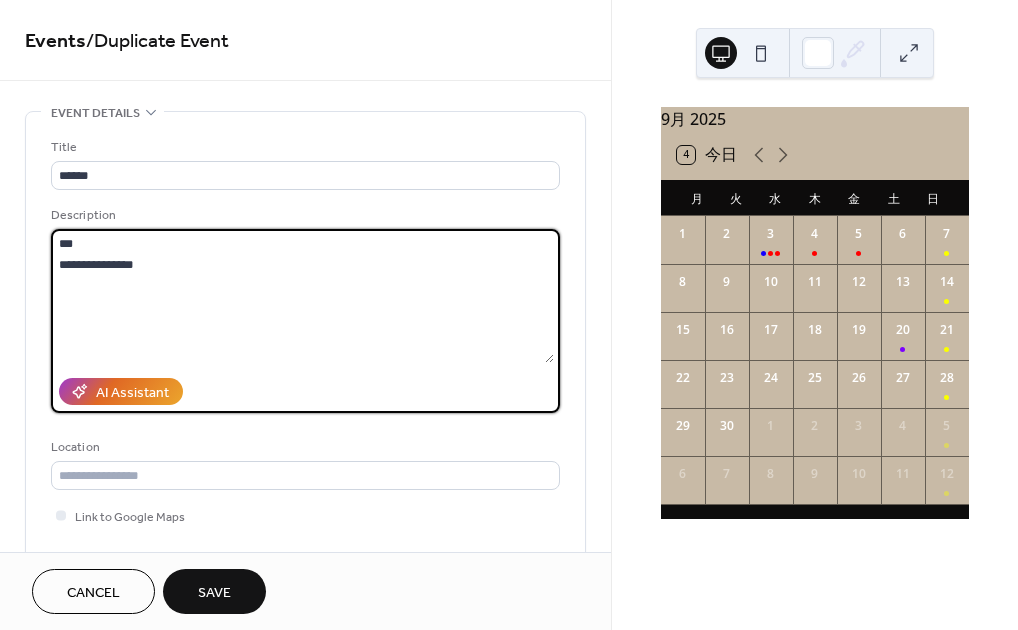 paste on "**********" 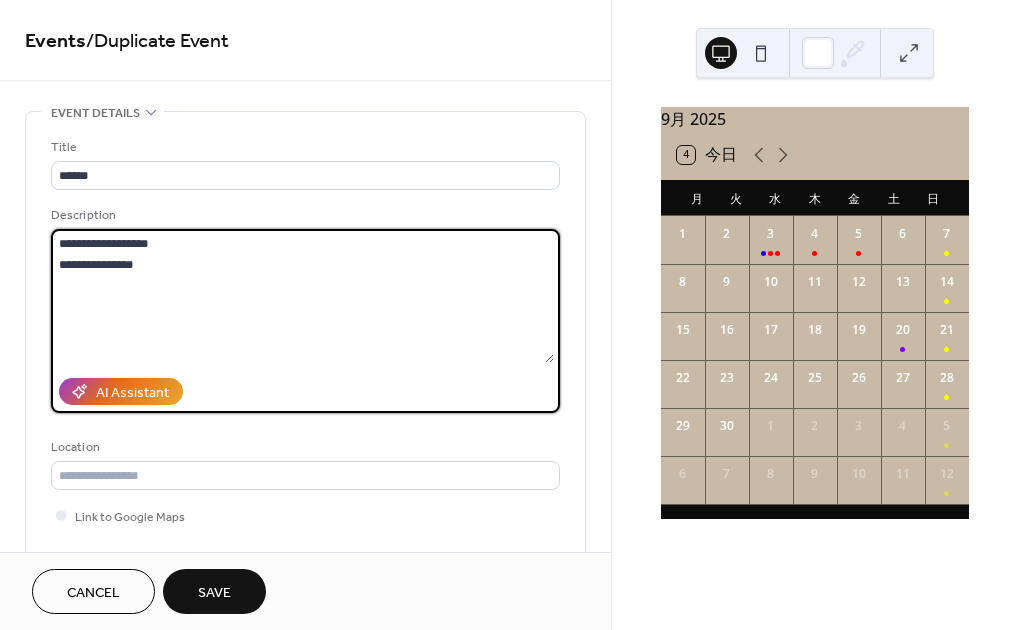 click on "**********" at bounding box center (302, 296) 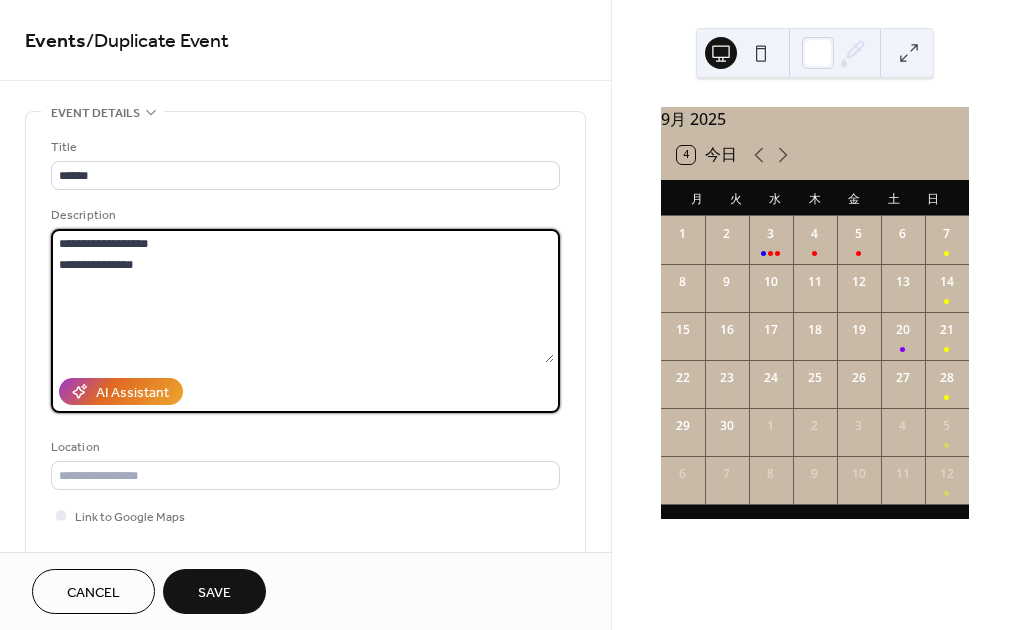 drag, startPoint x: 202, startPoint y: 267, endPoint x: 53, endPoint y: 267, distance: 149 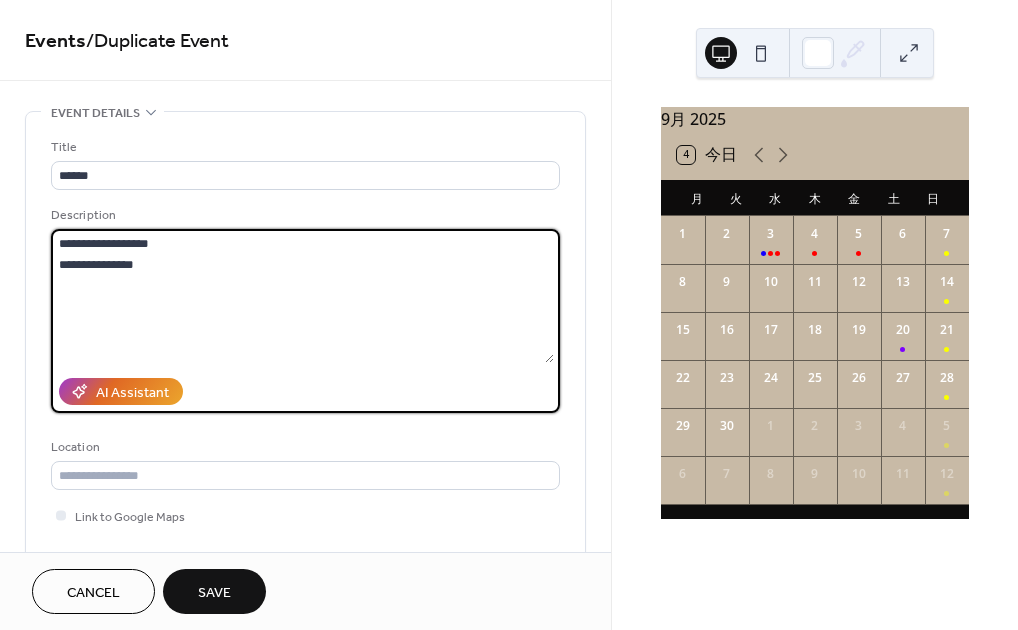 click on "**********" at bounding box center (302, 296) 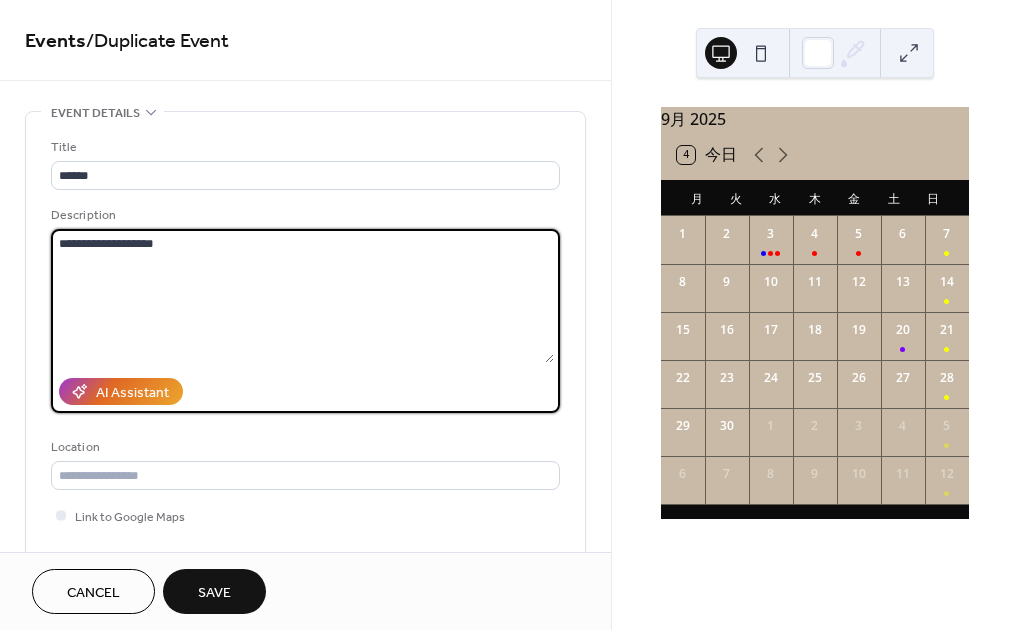 paste on "**********" 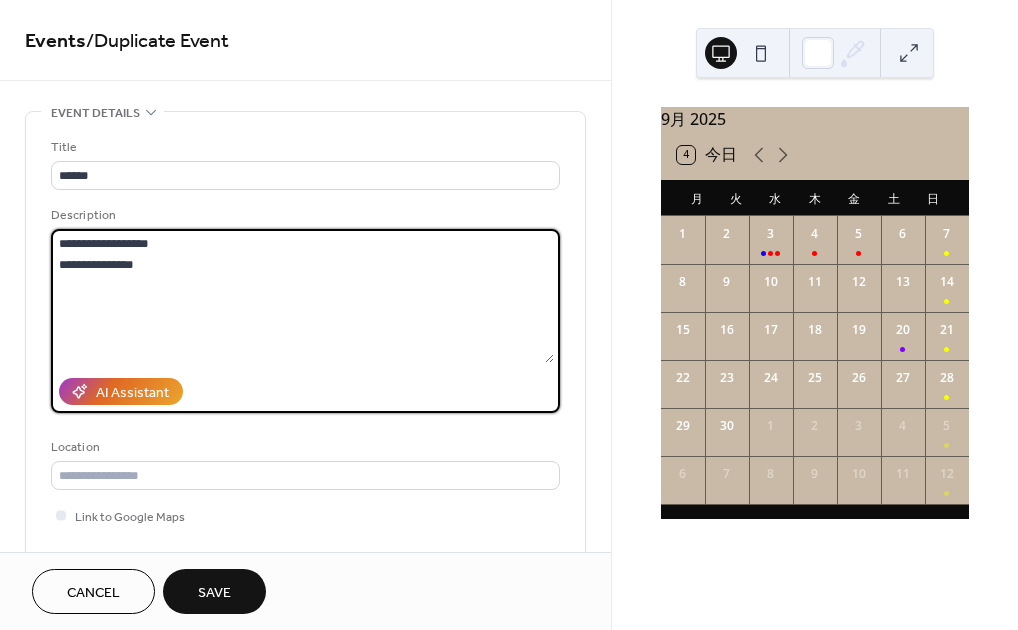 drag, startPoint x: 231, startPoint y: 246, endPoint x: 96, endPoint y: 239, distance: 135.18137 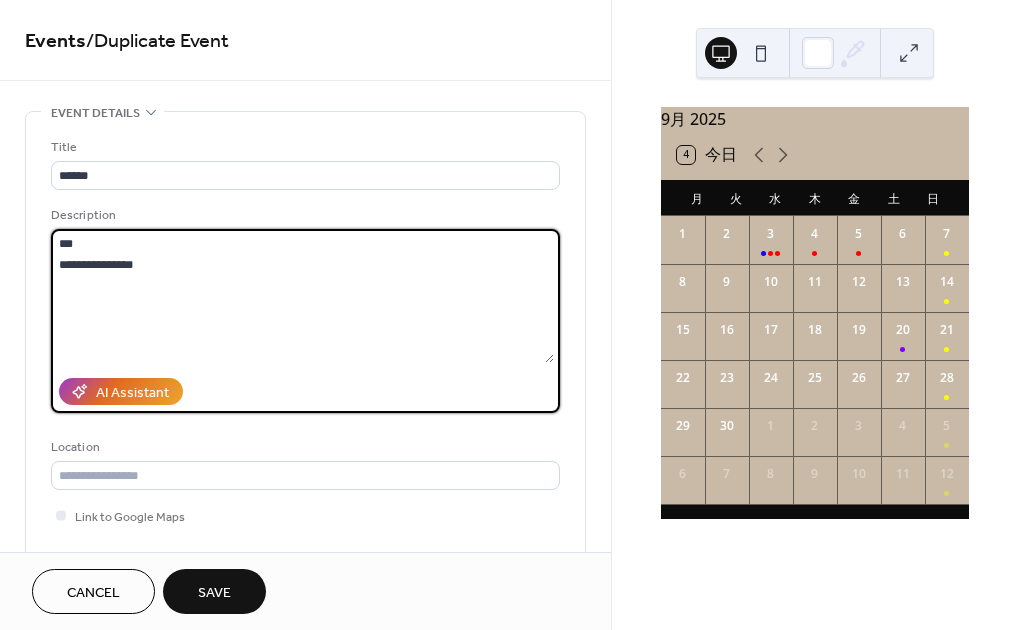 click on "**********" at bounding box center (302, 296) 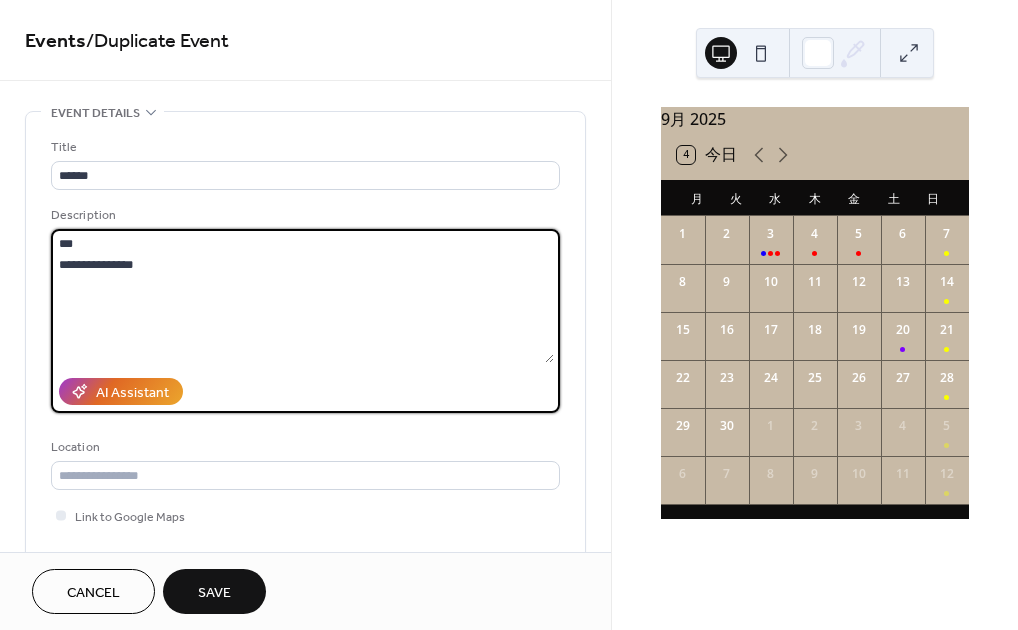 paste on "**********" 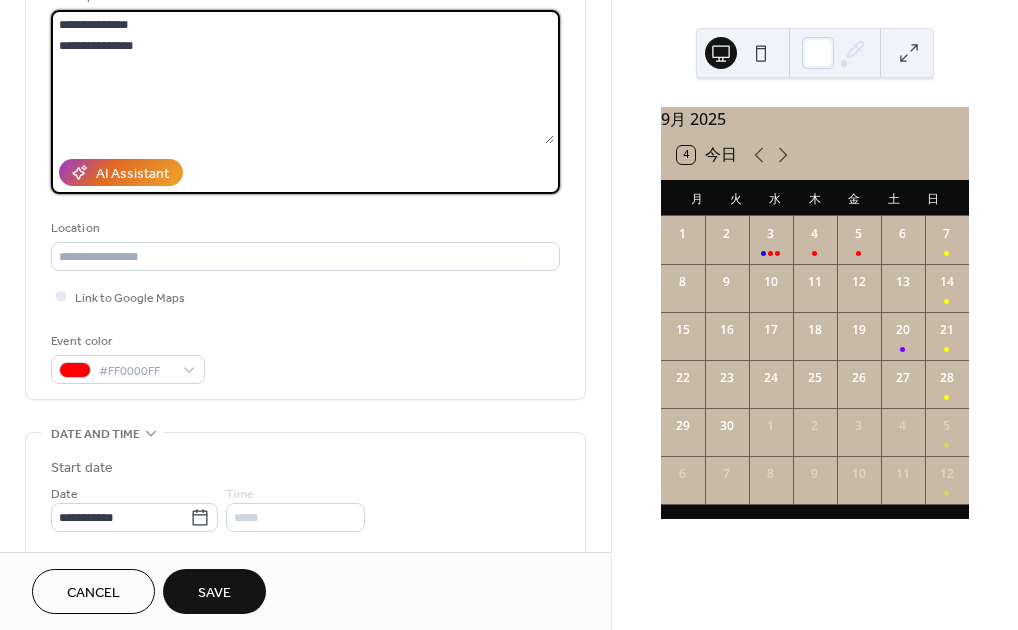 scroll, scrollTop: 392, scrollLeft: 0, axis: vertical 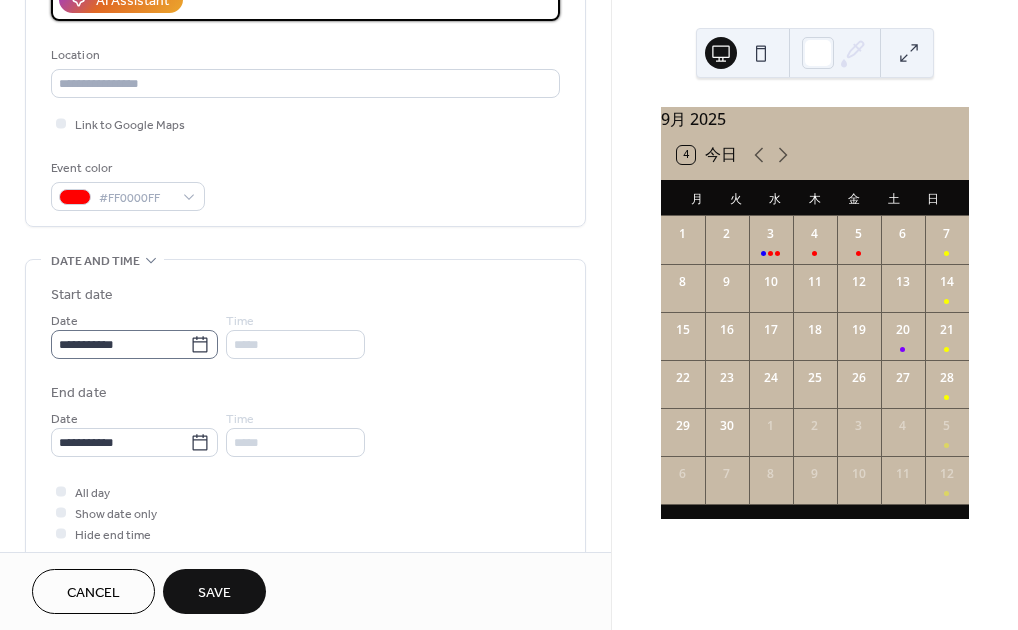 type on "**********" 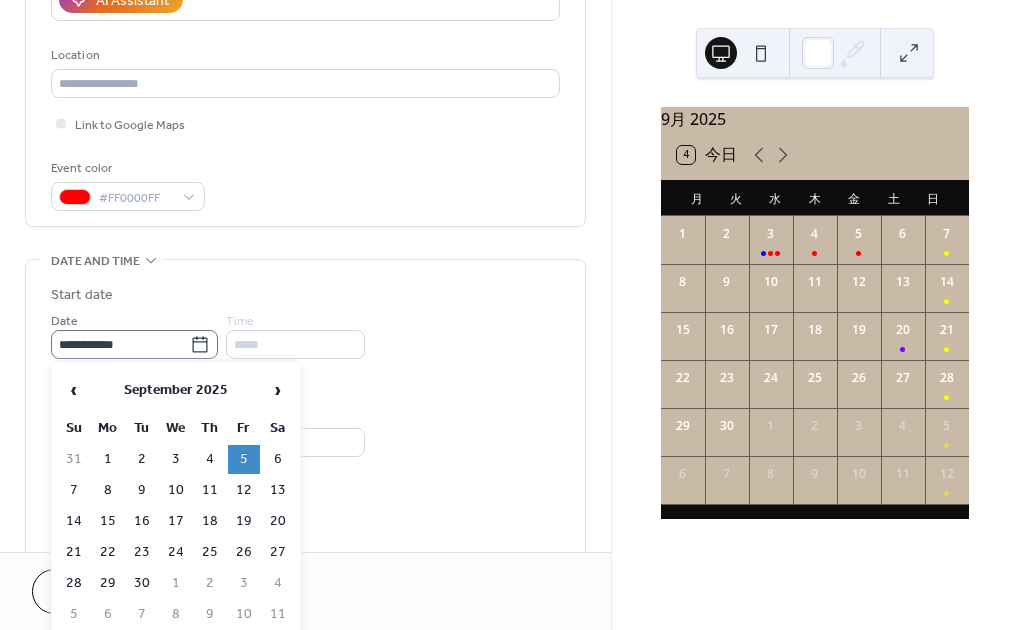 click 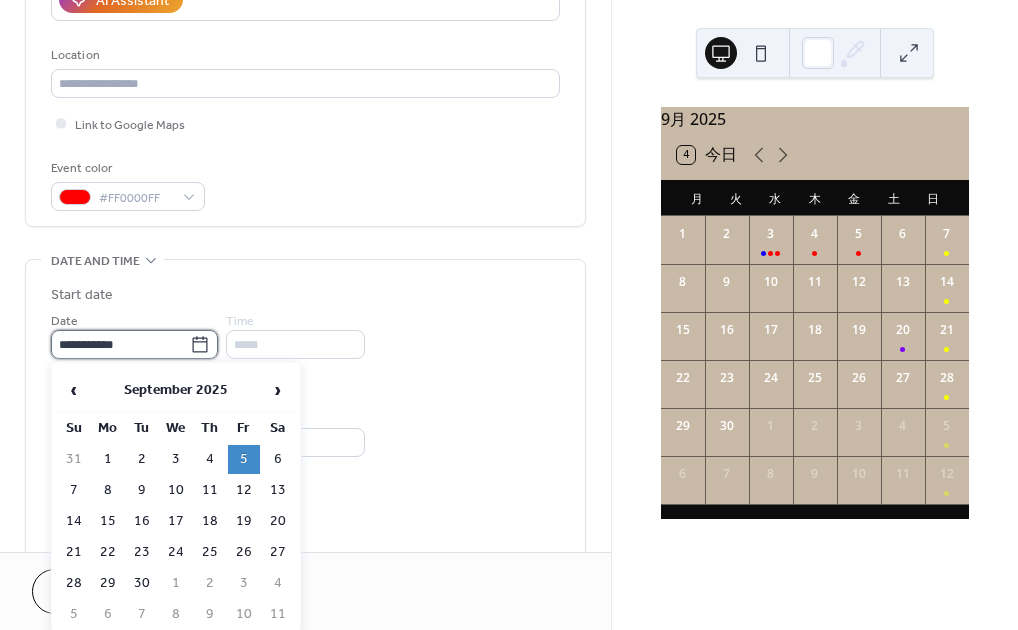 click on "**********" at bounding box center [120, 344] 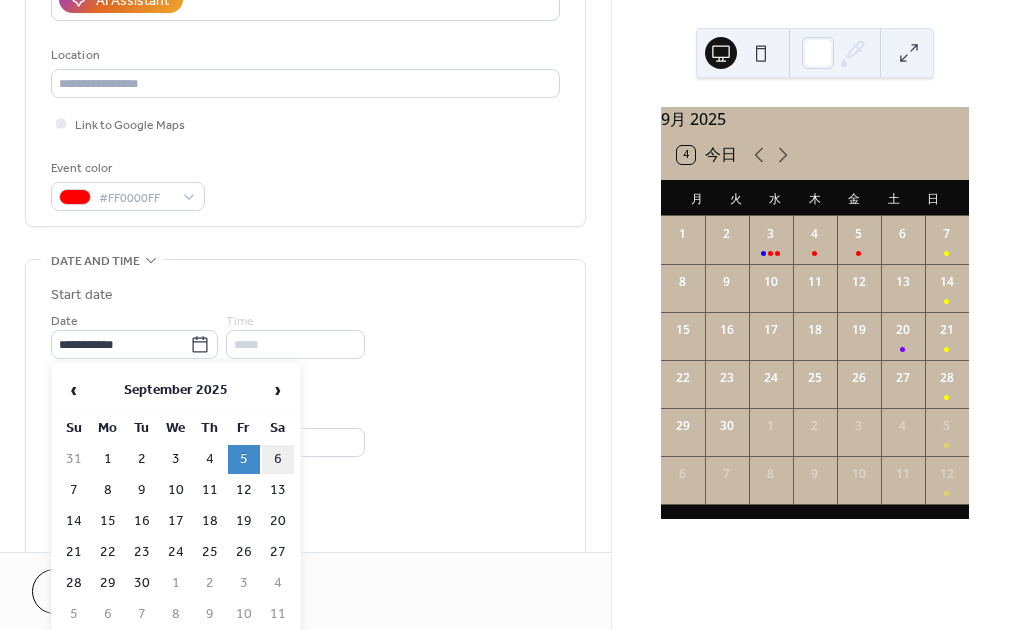 click on "6" at bounding box center (278, 459) 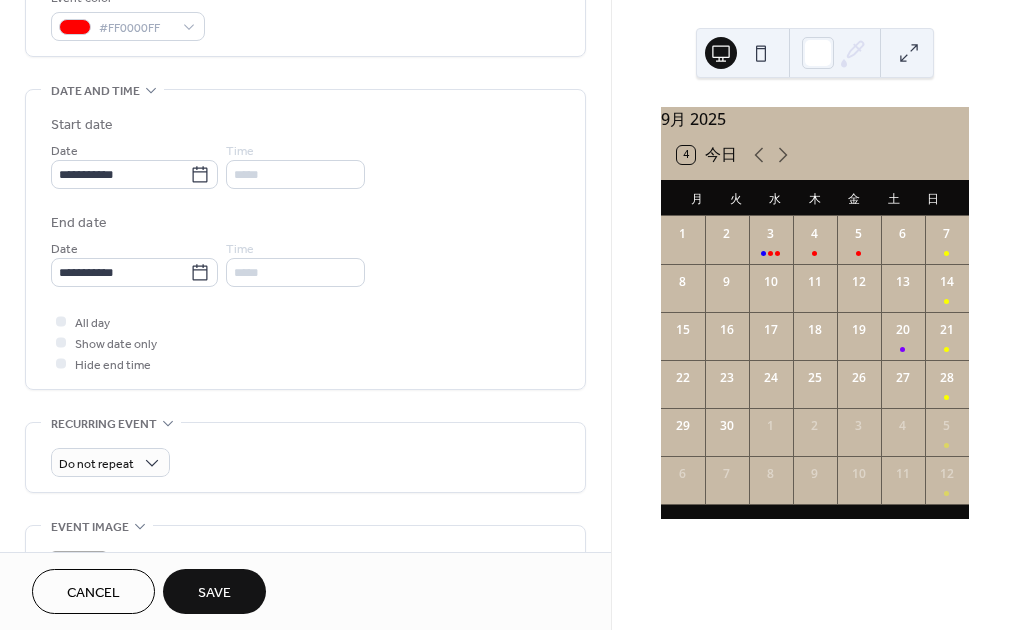 scroll, scrollTop: 563, scrollLeft: 0, axis: vertical 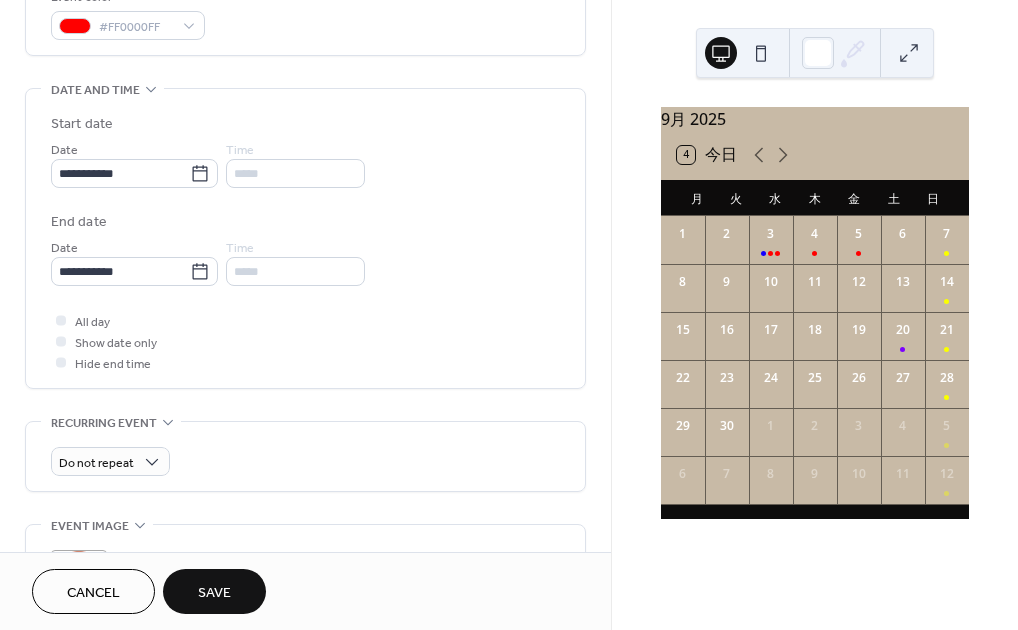 click on "Save" at bounding box center [214, 593] 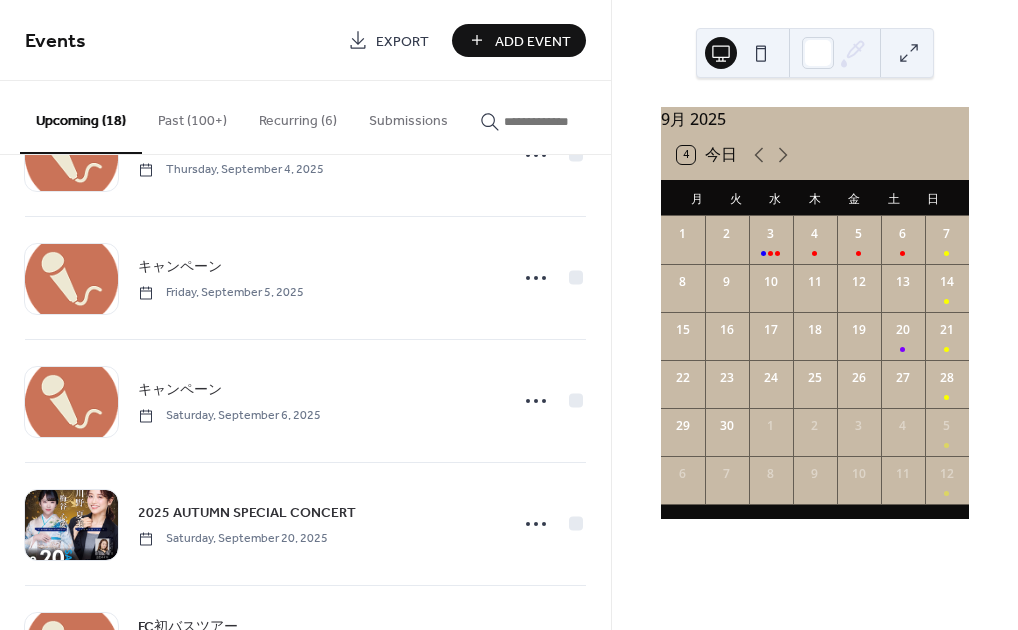 scroll, scrollTop: 1444, scrollLeft: 0, axis: vertical 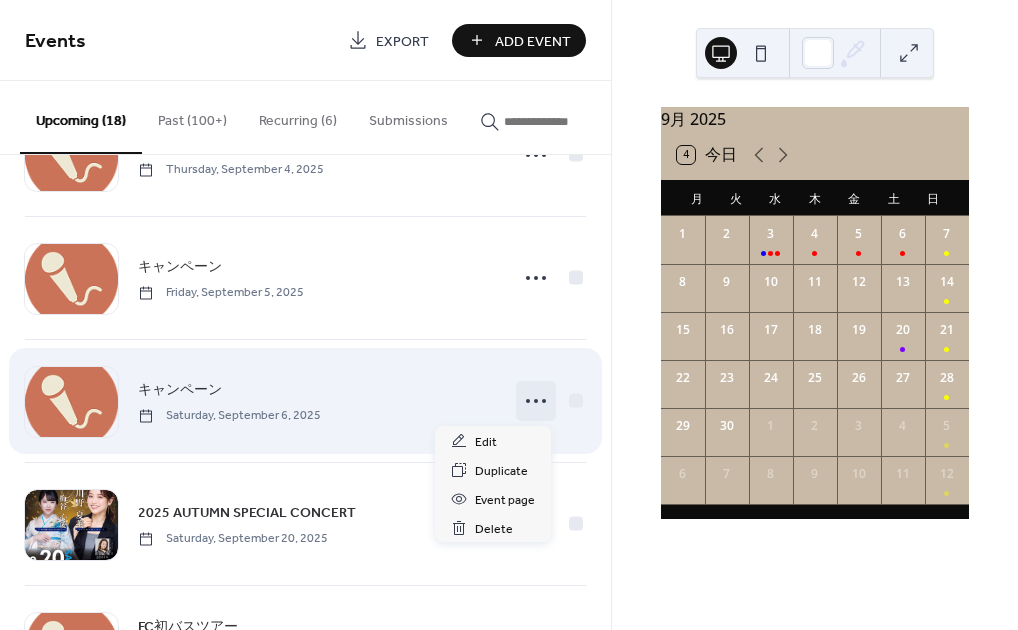 click 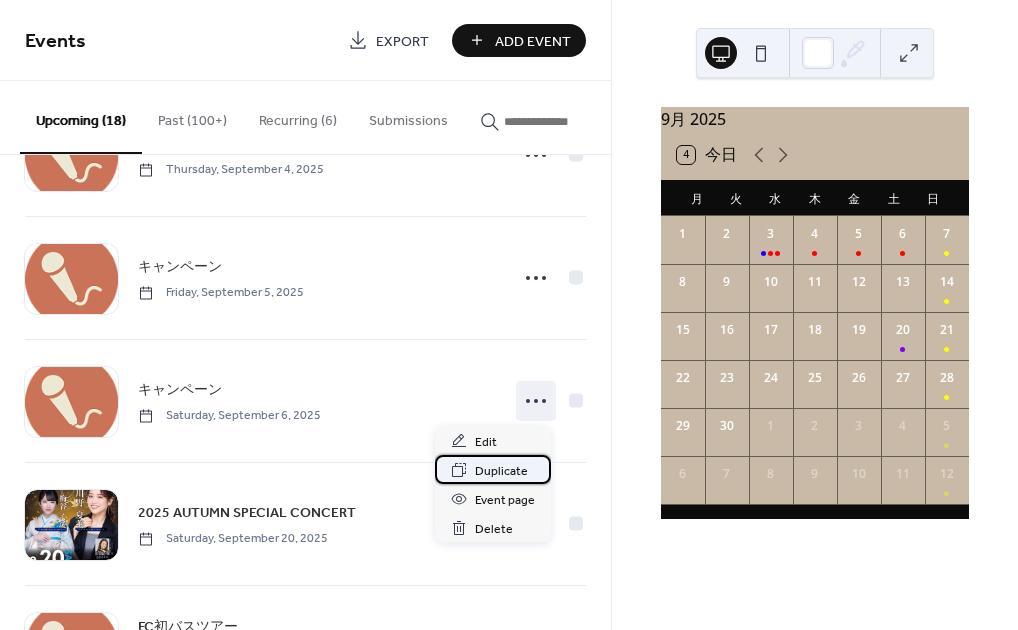 click on "Duplicate" at bounding box center (501, 471) 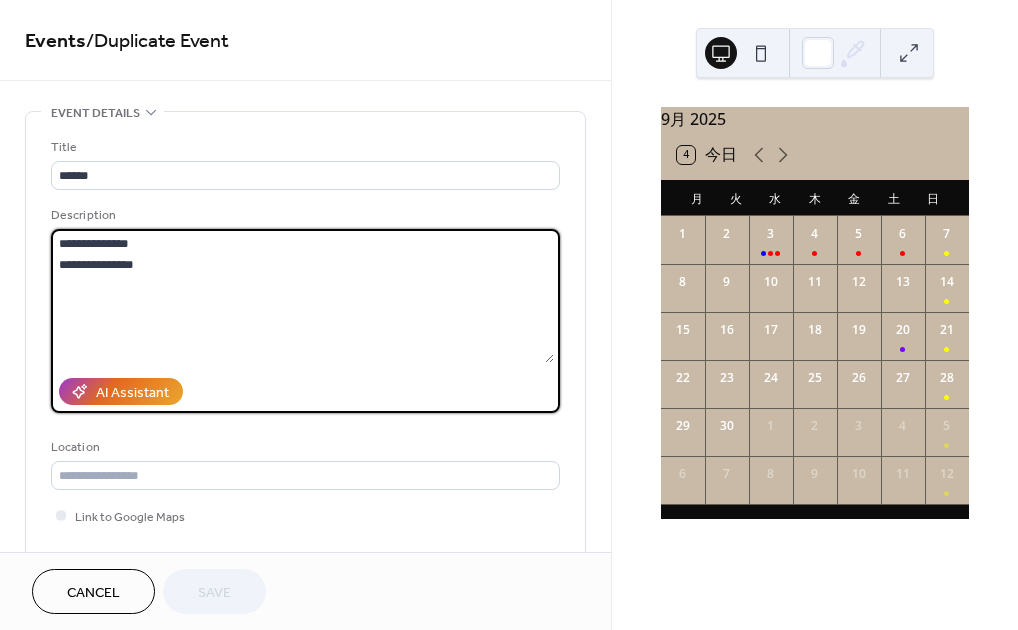 drag, startPoint x: 100, startPoint y: 239, endPoint x: 236, endPoint y: 247, distance: 136.23509 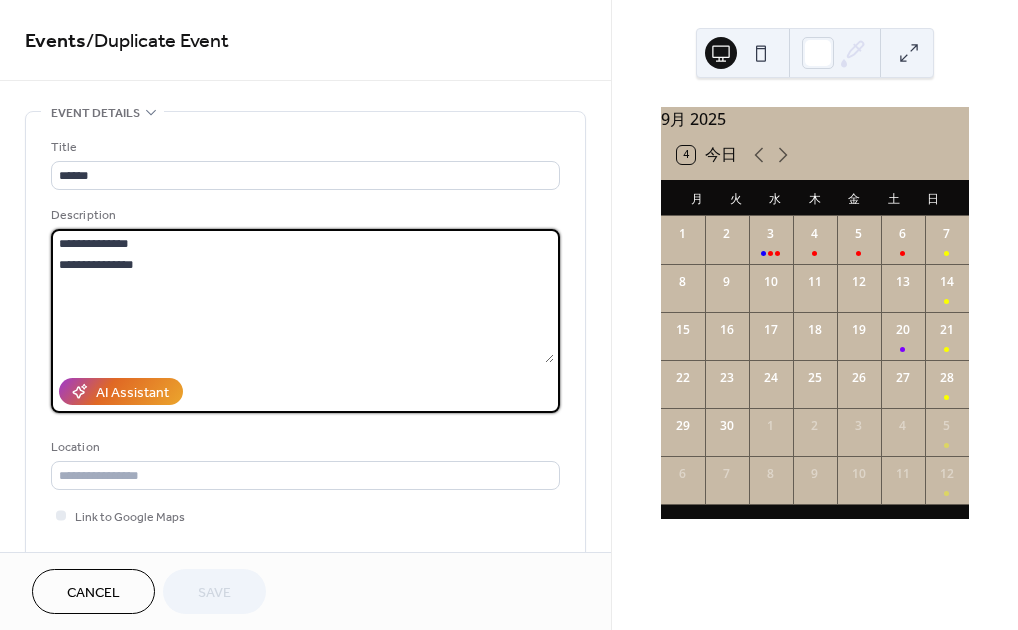 click on "**********" at bounding box center [302, 296] 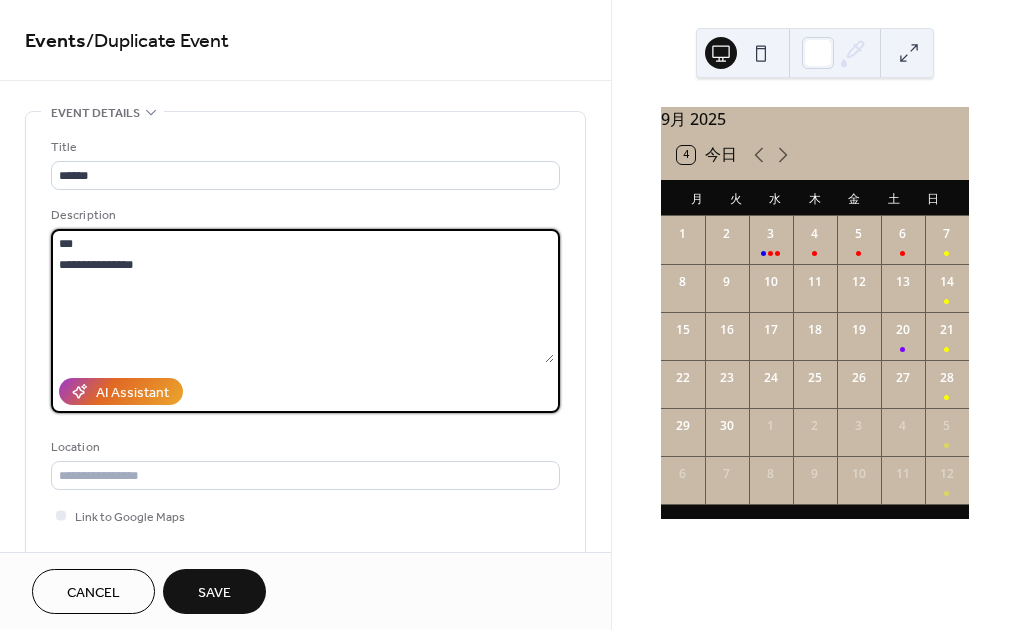 paste on "*********" 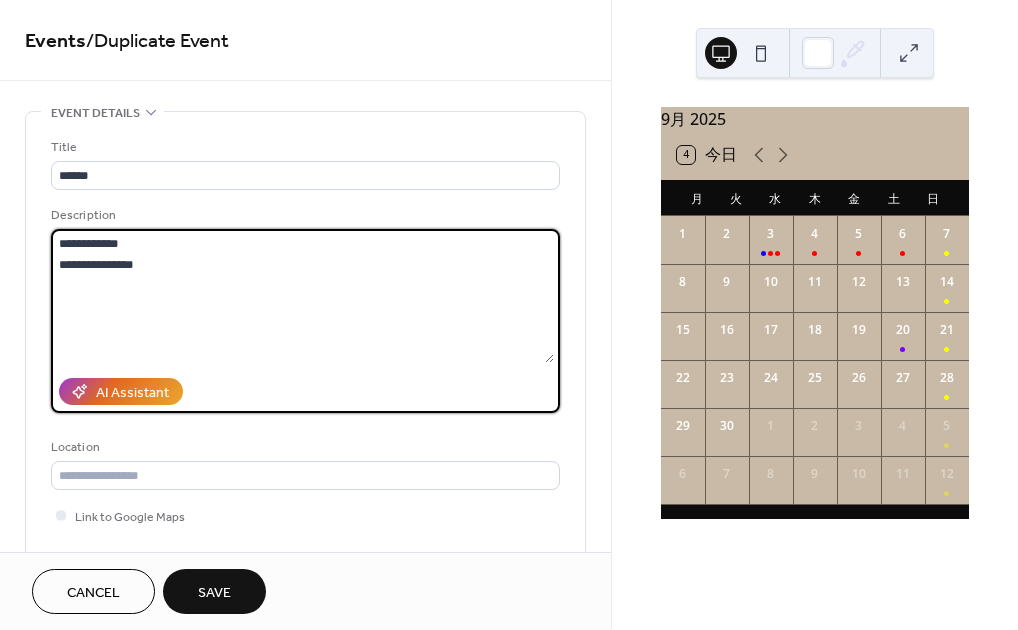 type on "**********" 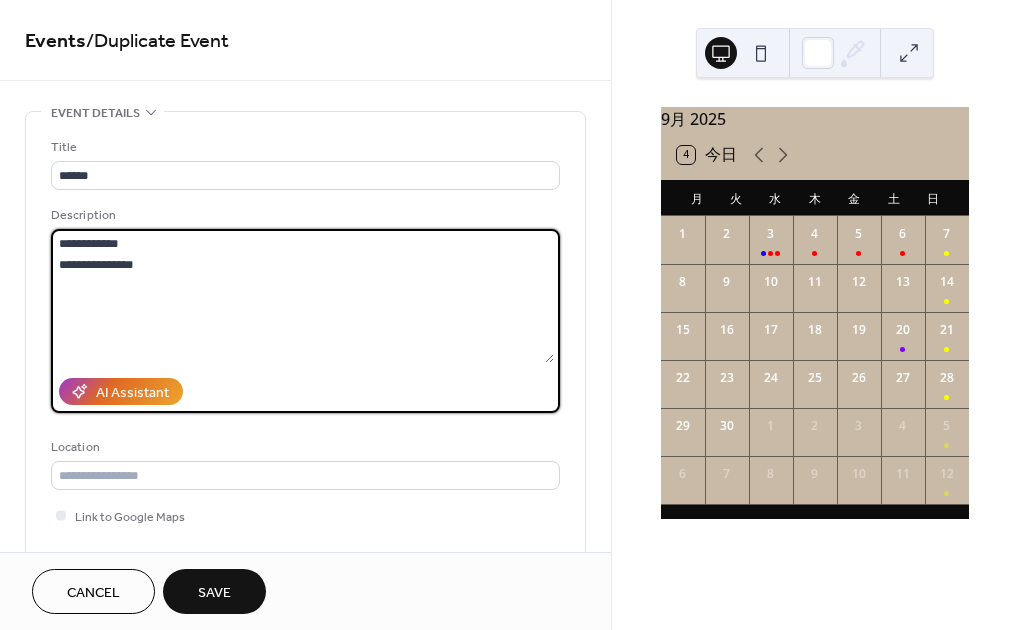 click on "**********" at bounding box center (302, 296) 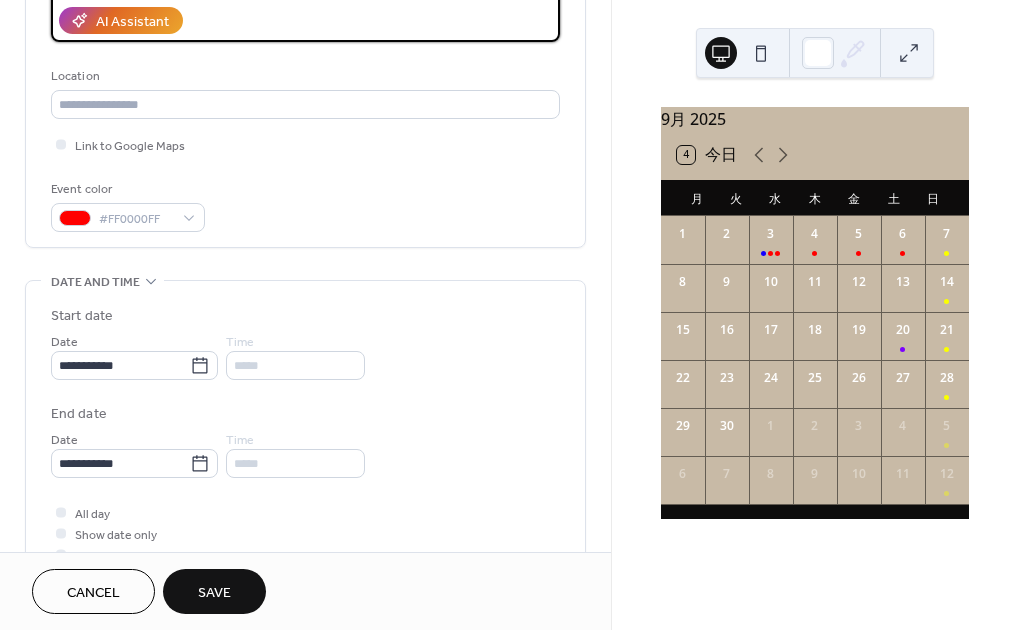 scroll, scrollTop: 376, scrollLeft: 0, axis: vertical 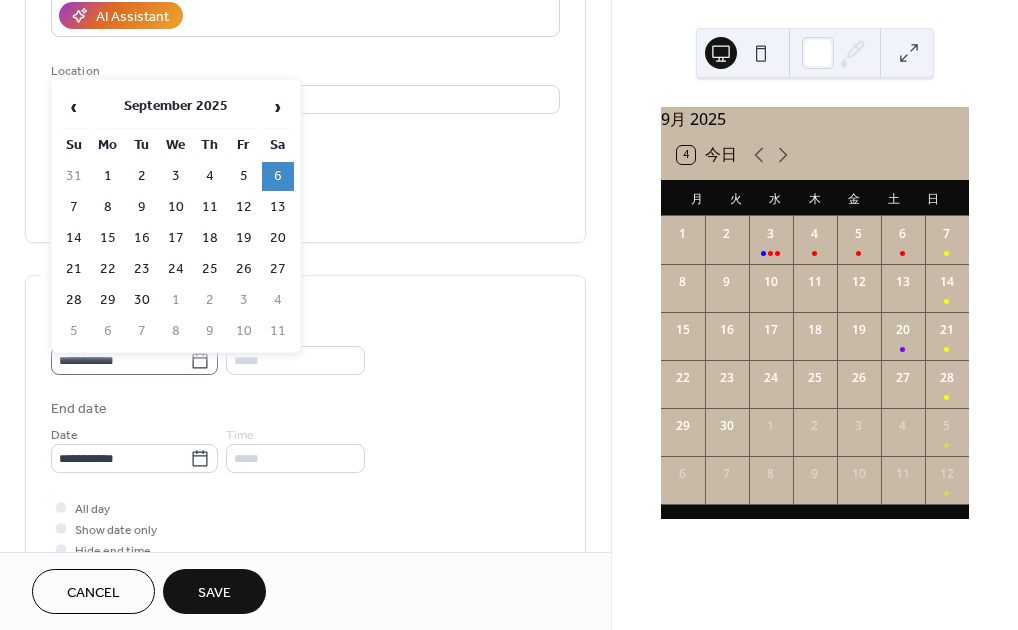 click 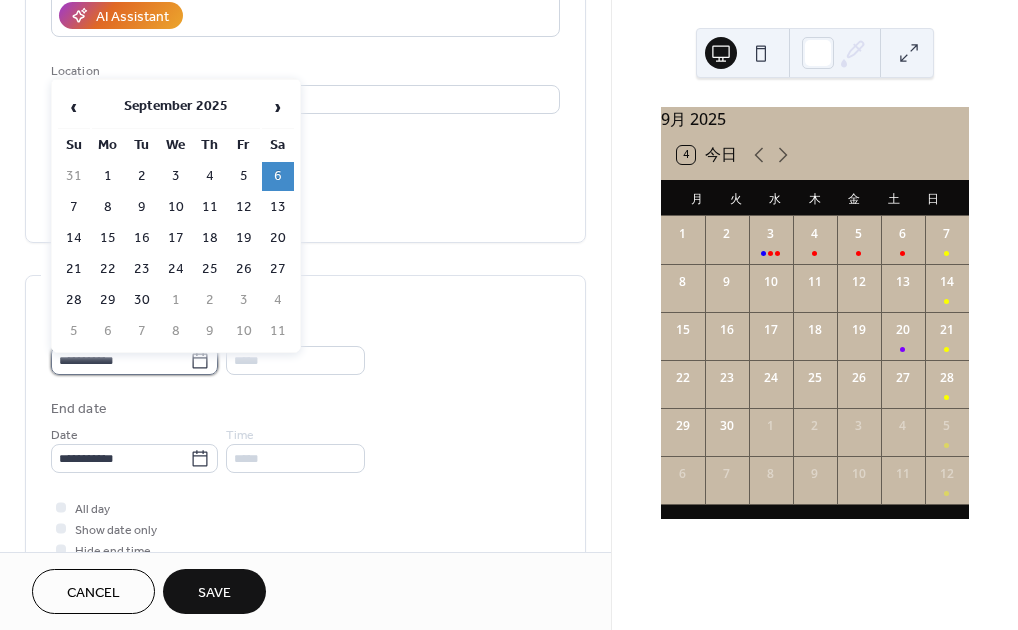 click on "**********" at bounding box center [120, 360] 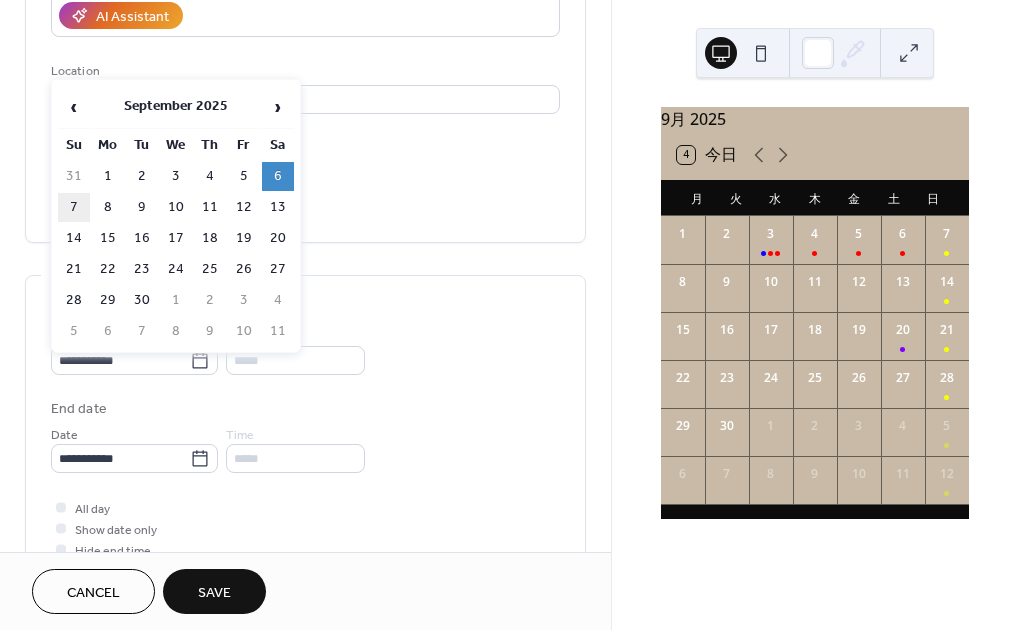 click on "7" at bounding box center (74, 207) 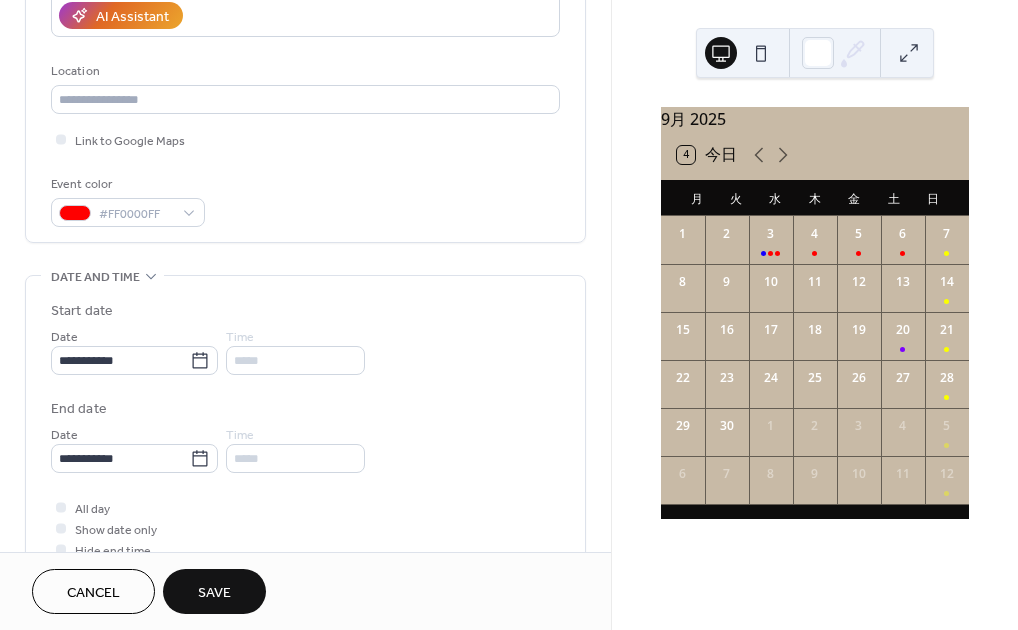 click on "Save" at bounding box center [214, 593] 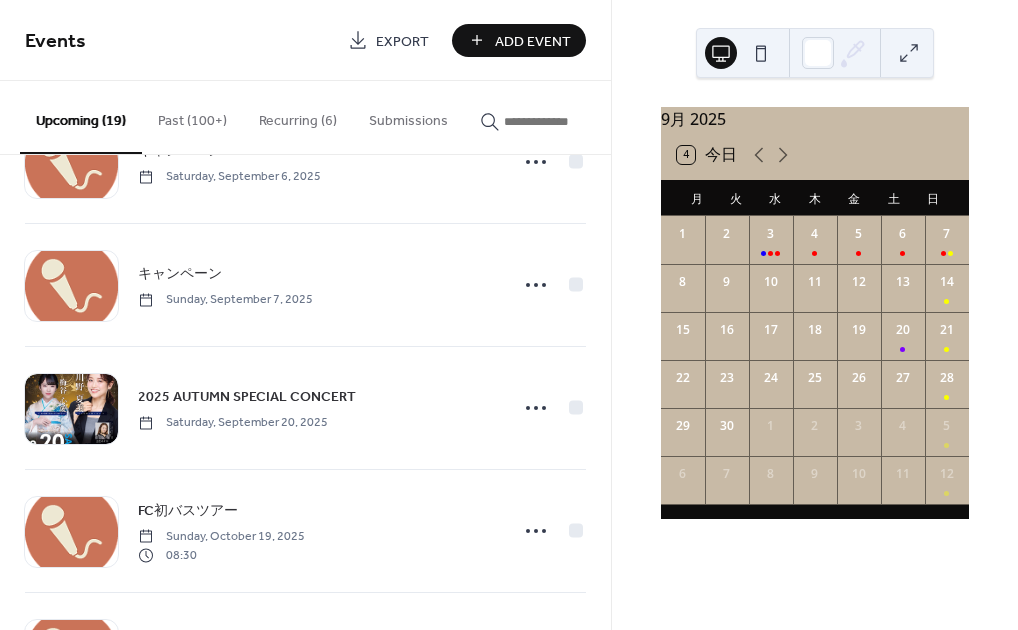 scroll, scrollTop: 1712, scrollLeft: 0, axis: vertical 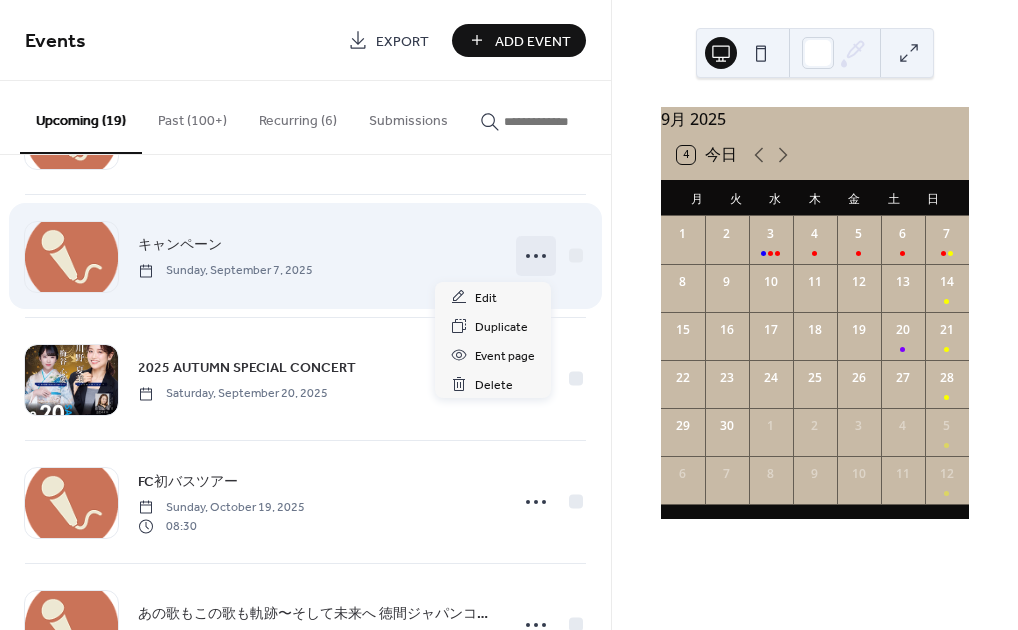 click 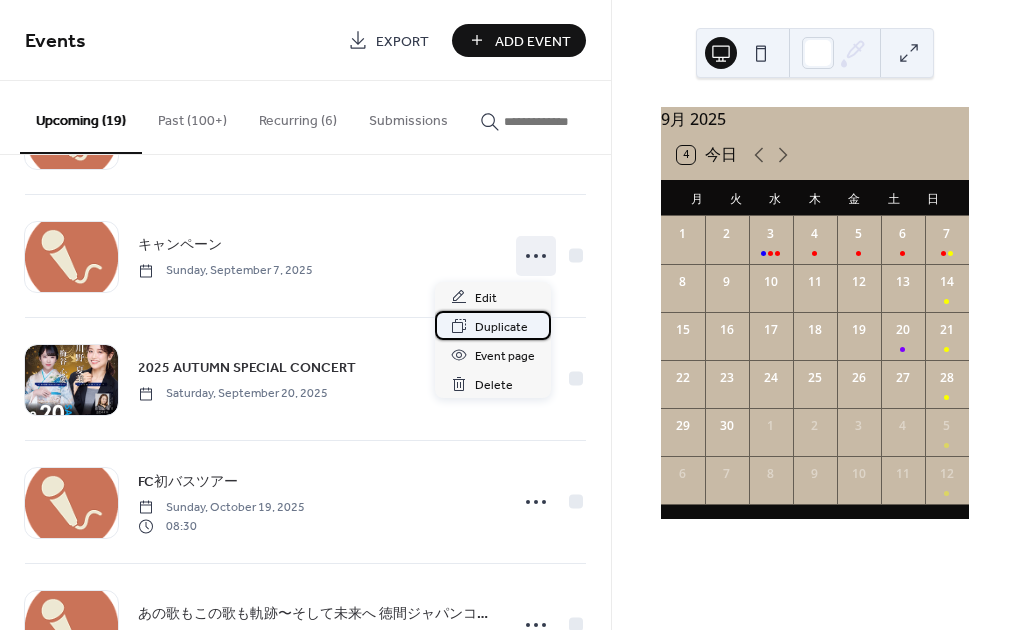 click on "Duplicate" at bounding box center (501, 327) 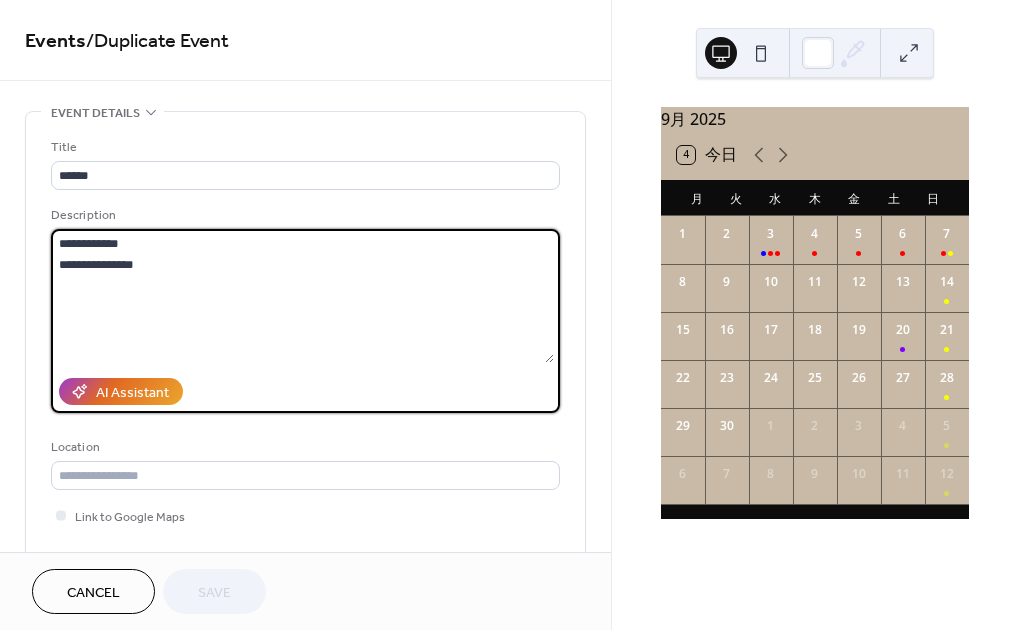 click on "**********" at bounding box center [302, 296] 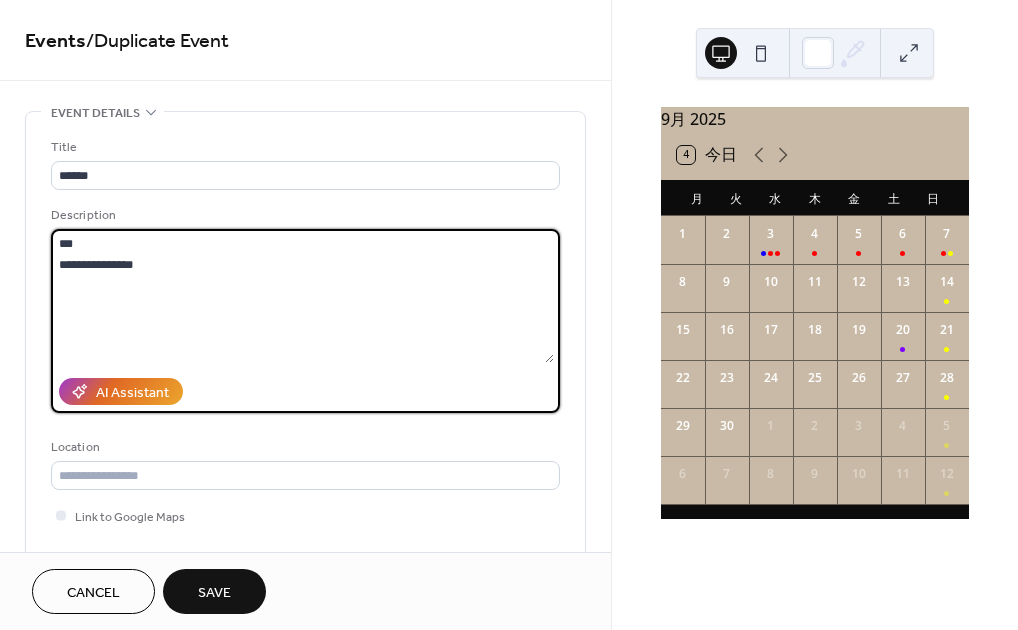paste on "*********" 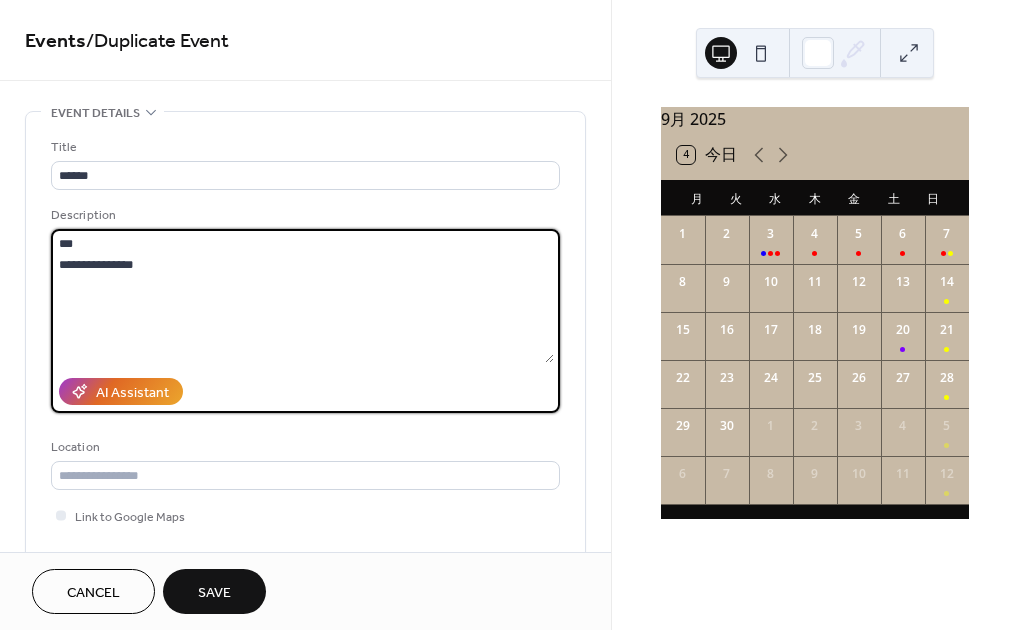 click on "**********" at bounding box center [302, 296] 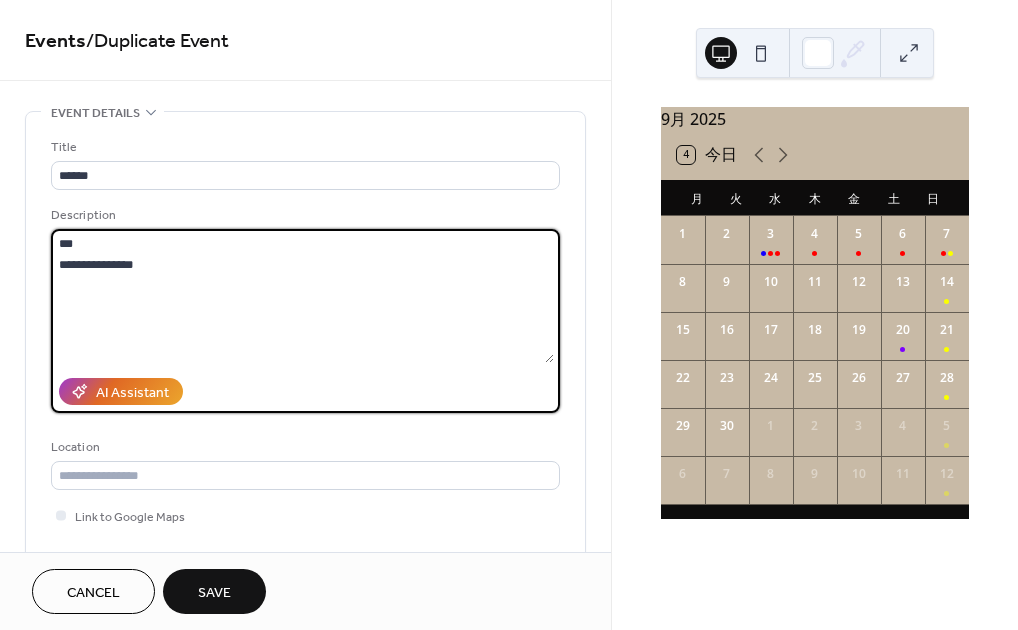 paste on "**********" 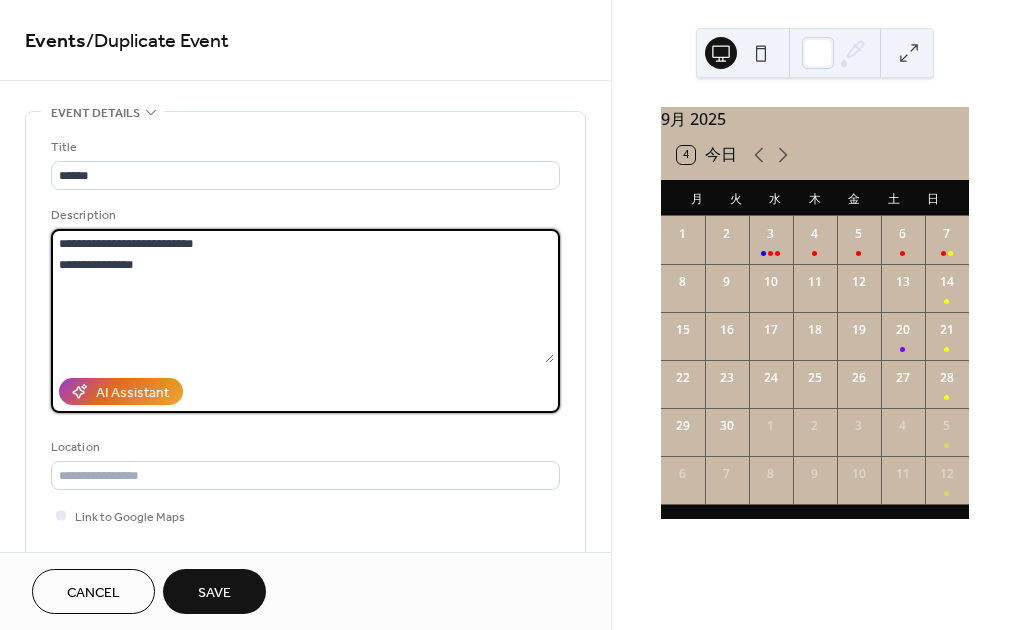 click on "**********" at bounding box center (302, 296) 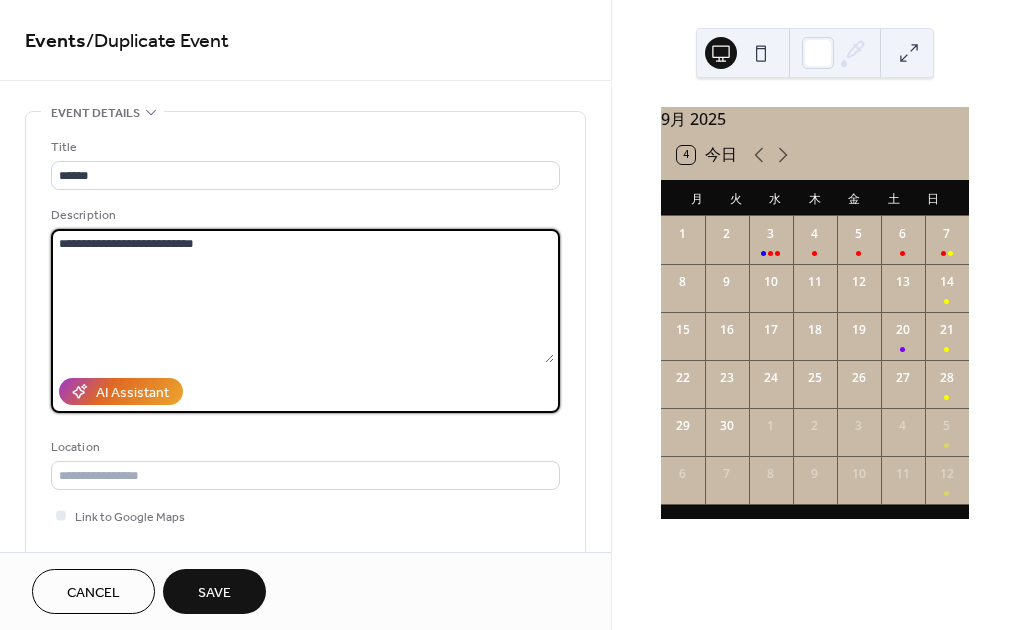 scroll, scrollTop: 236, scrollLeft: 0, axis: vertical 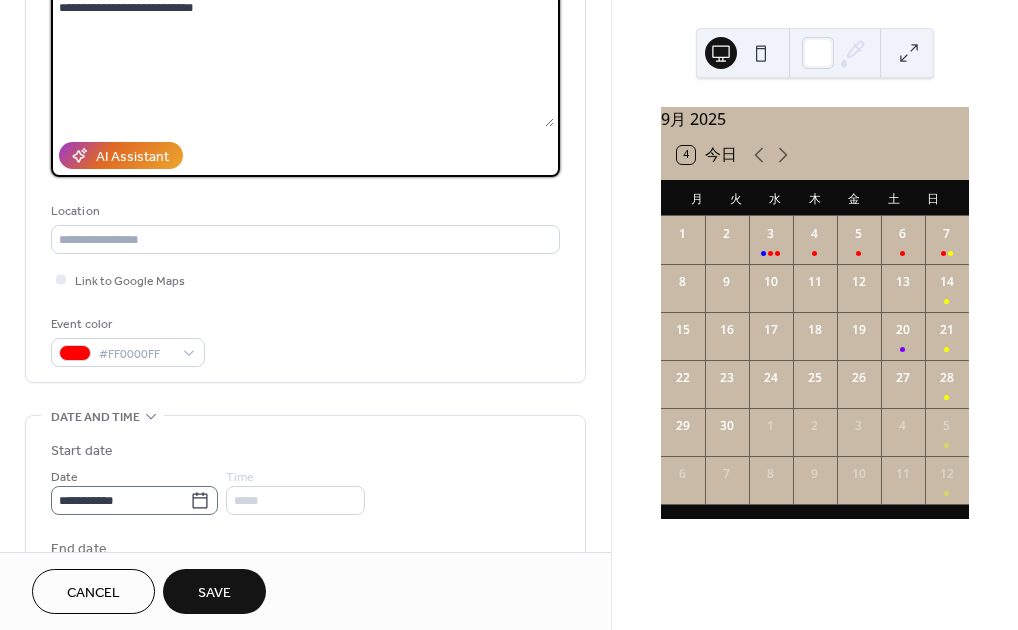 type on "**********" 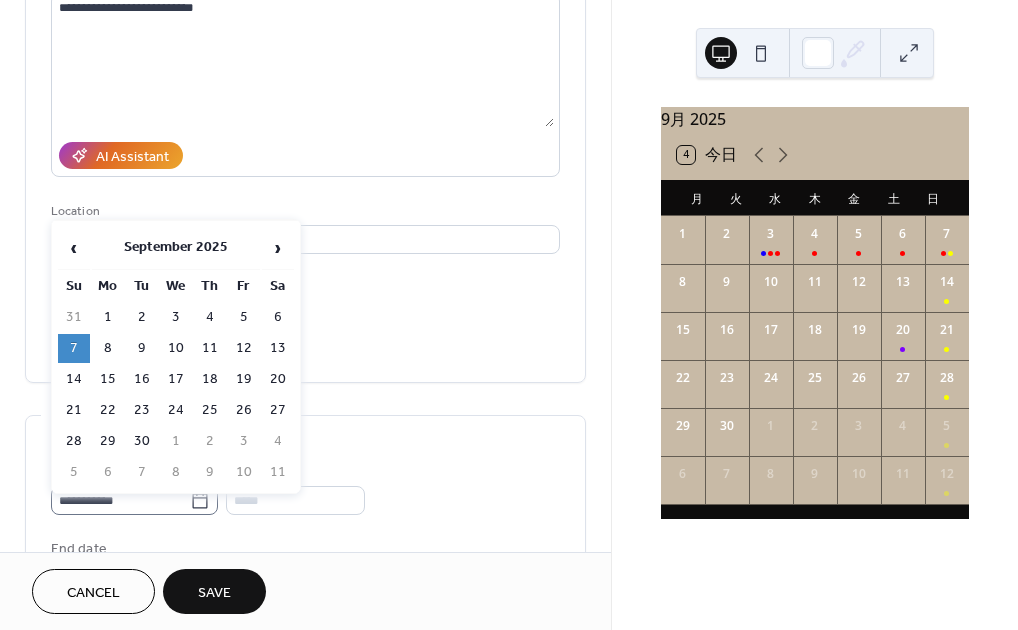 click 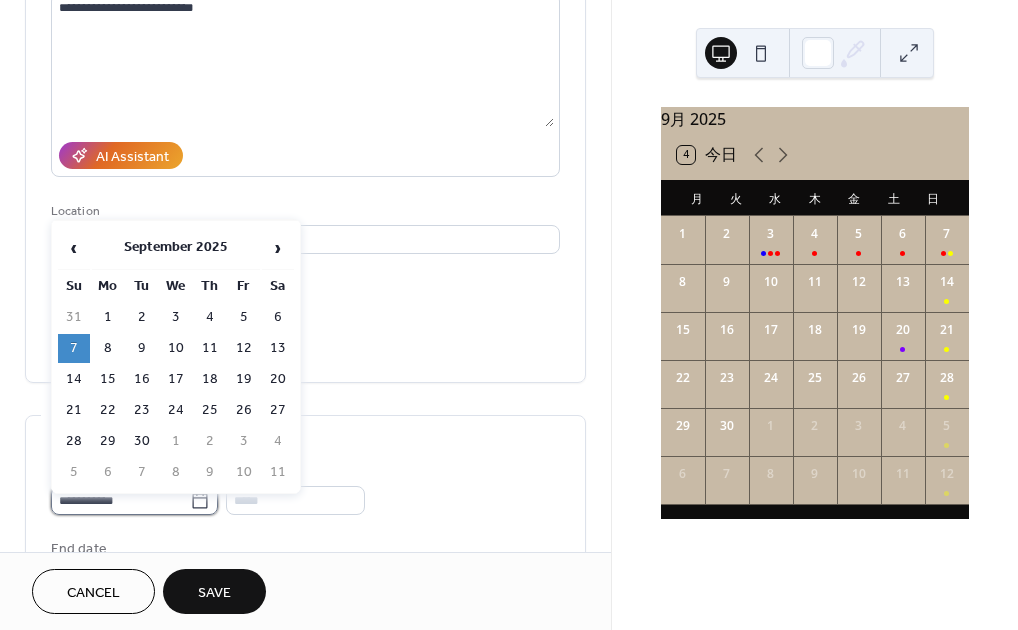 click on "**********" at bounding box center [120, 500] 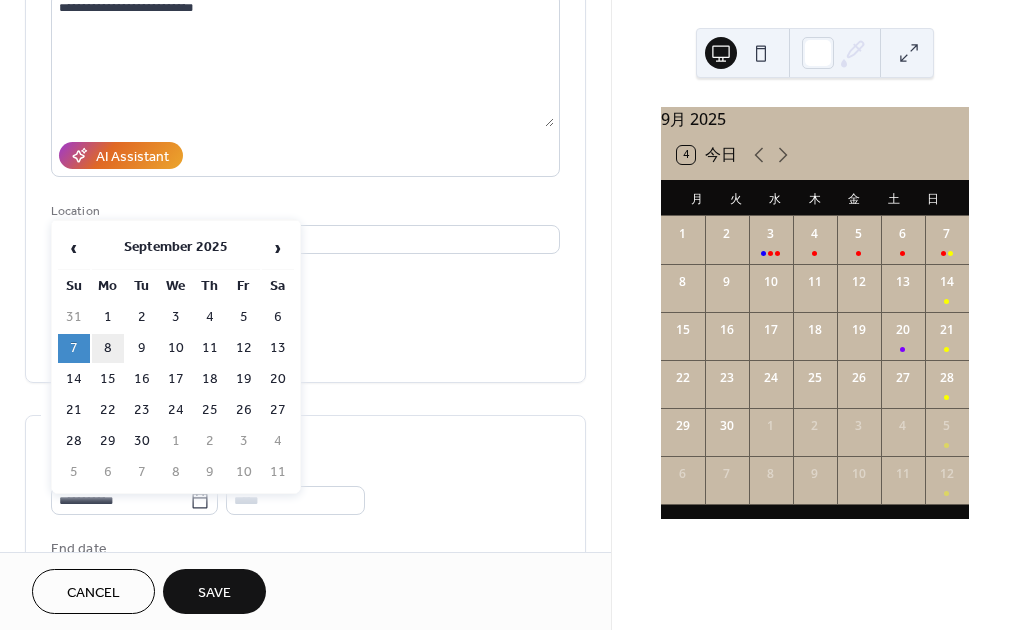 click on "8" at bounding box center [108, 348] 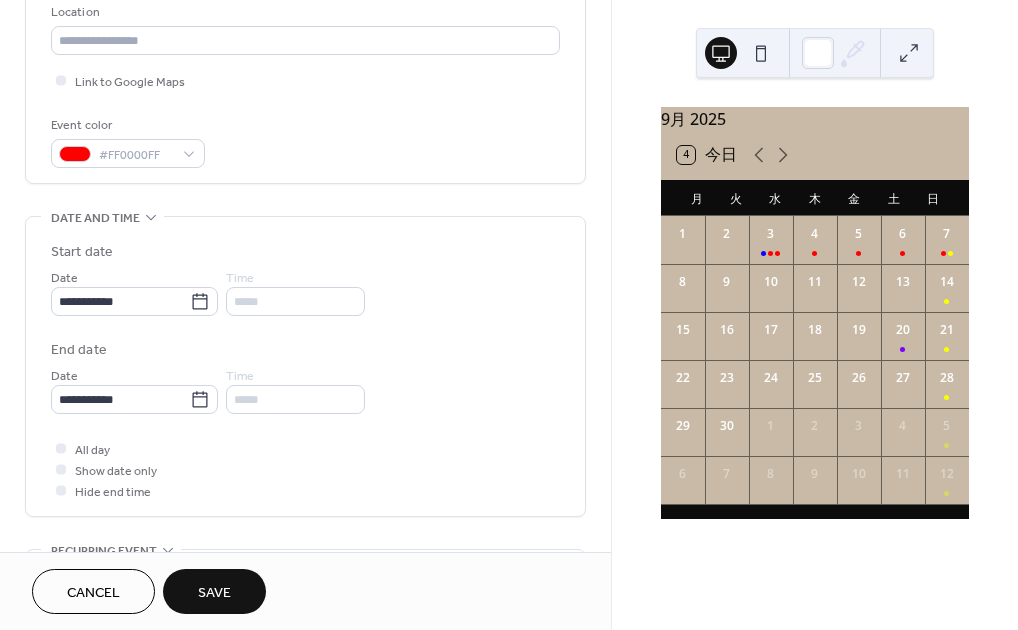 scroll, scrollTop: 436, scrollLeft: 0, axis: vertical 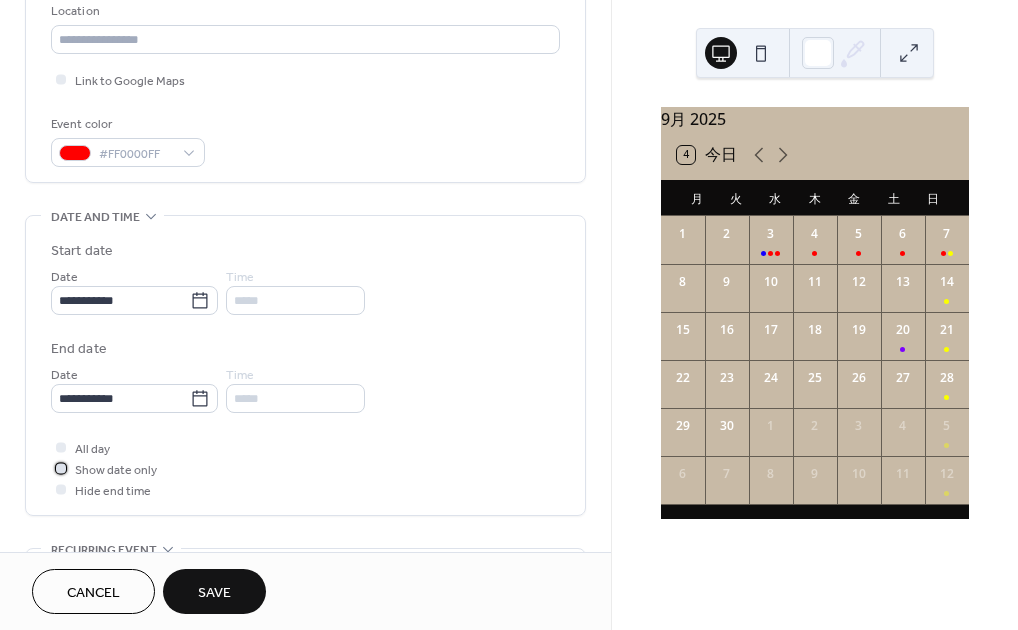 click 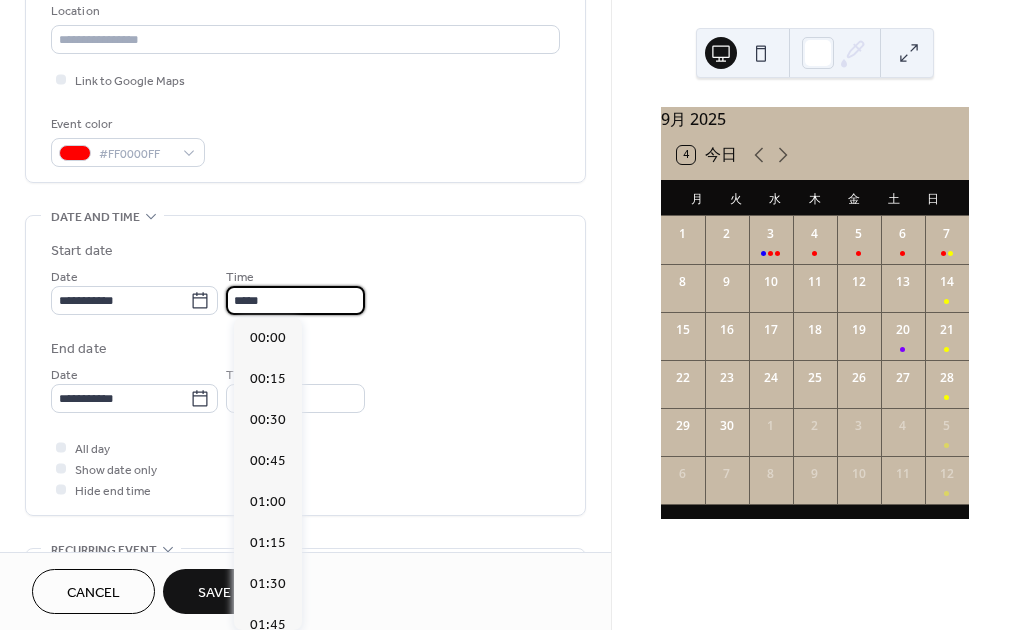 scroll, scrollTop: 1968, scrollLeft: 0, axis: vertical 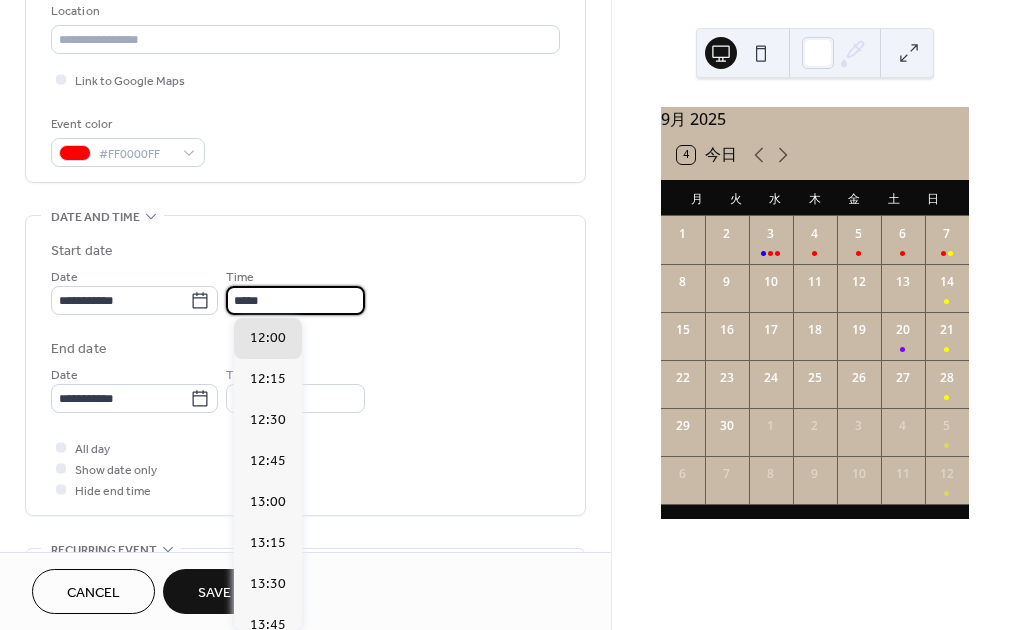 click on "*****" at bounding box center (295, 300) 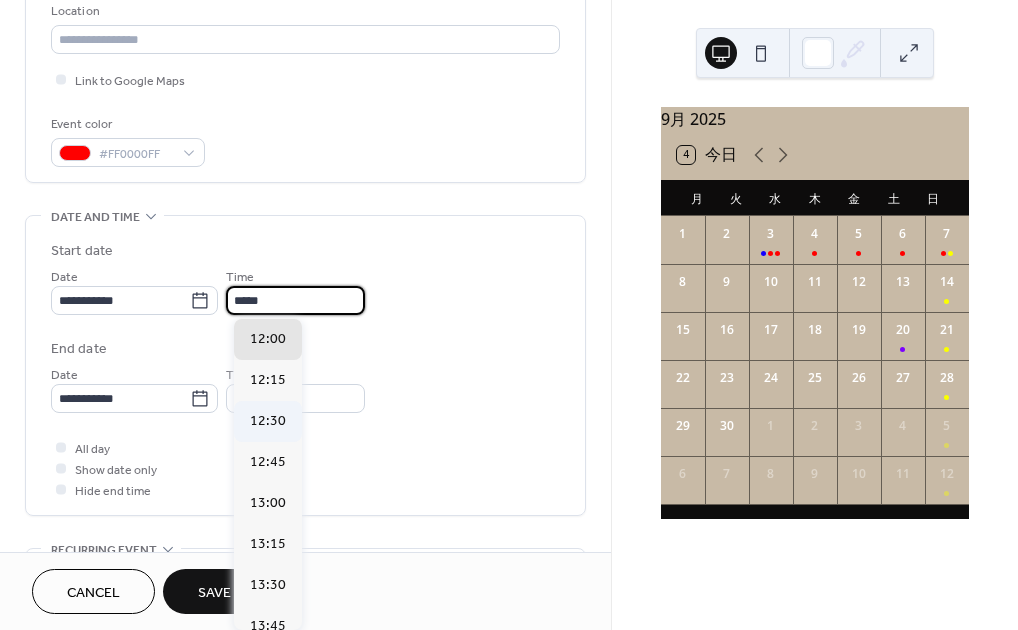 scroll, scrollTop: 1968, scrollLeft: 0, axis: vertical 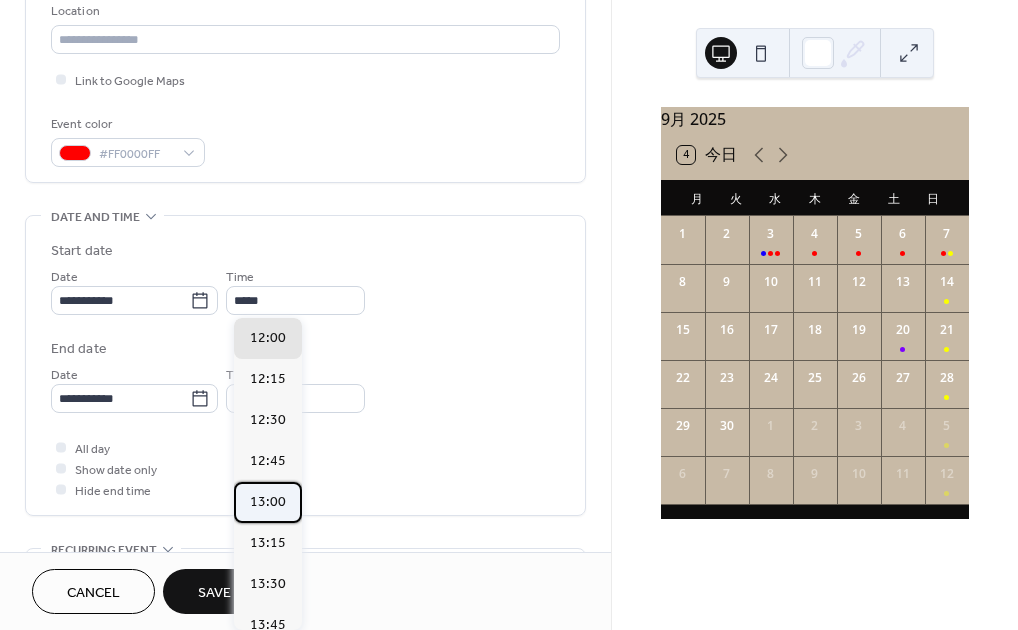 click on "13:00" at bounding box center (268, 502) 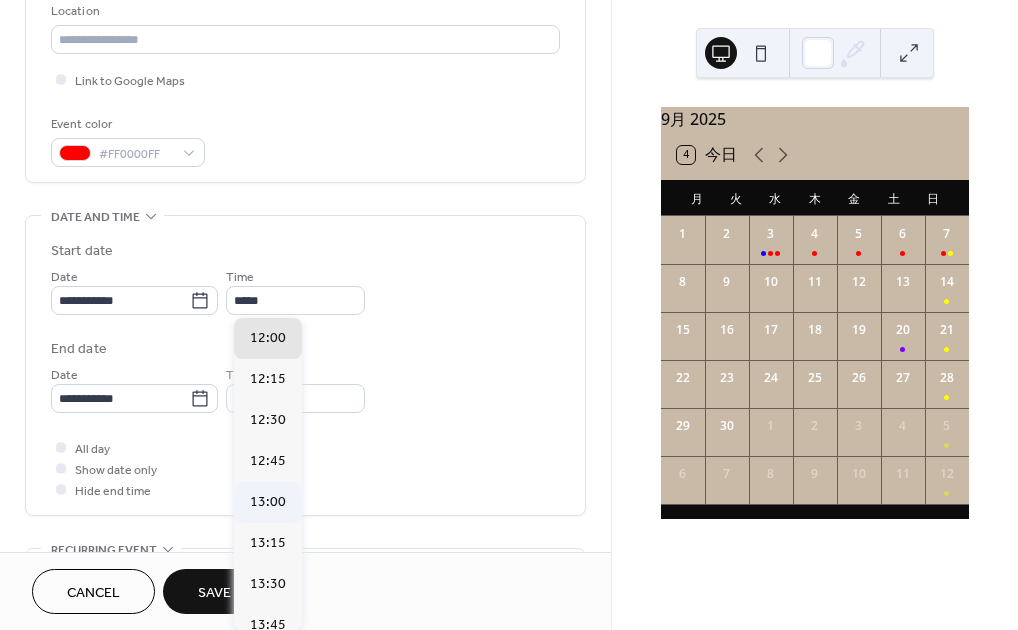 type on "*****" 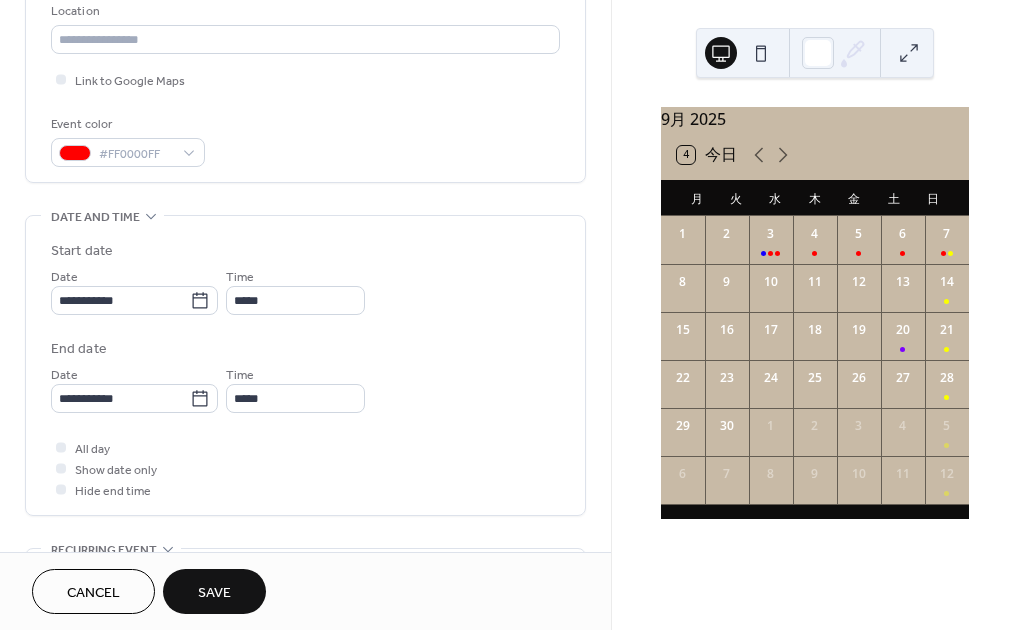 scroll, scrollTop: 520, scrollLeft: 0, axis: vertical 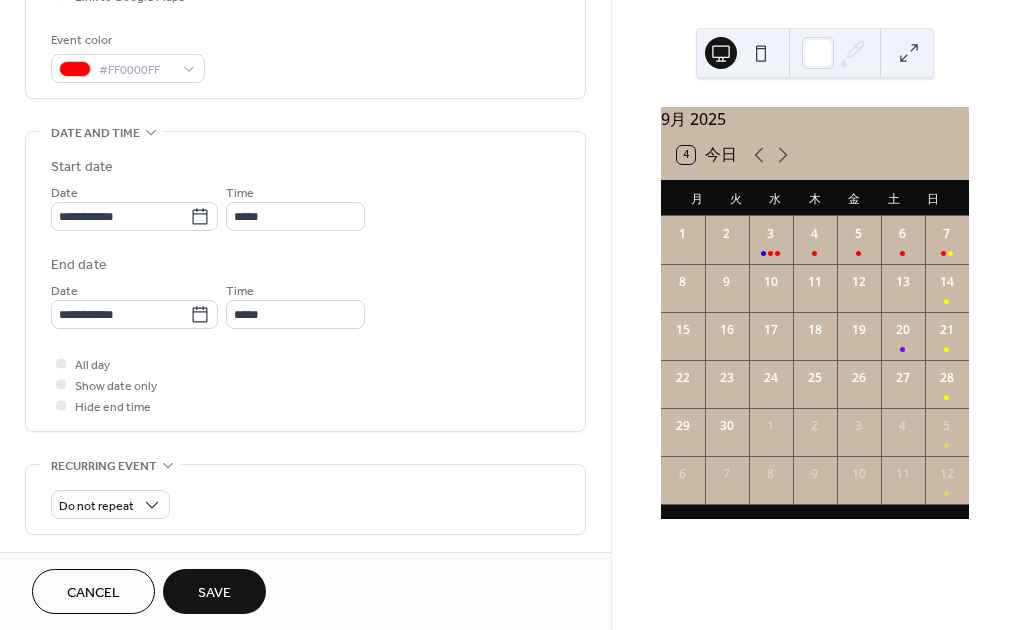 click on "Save" at bounding box center (214, 591) 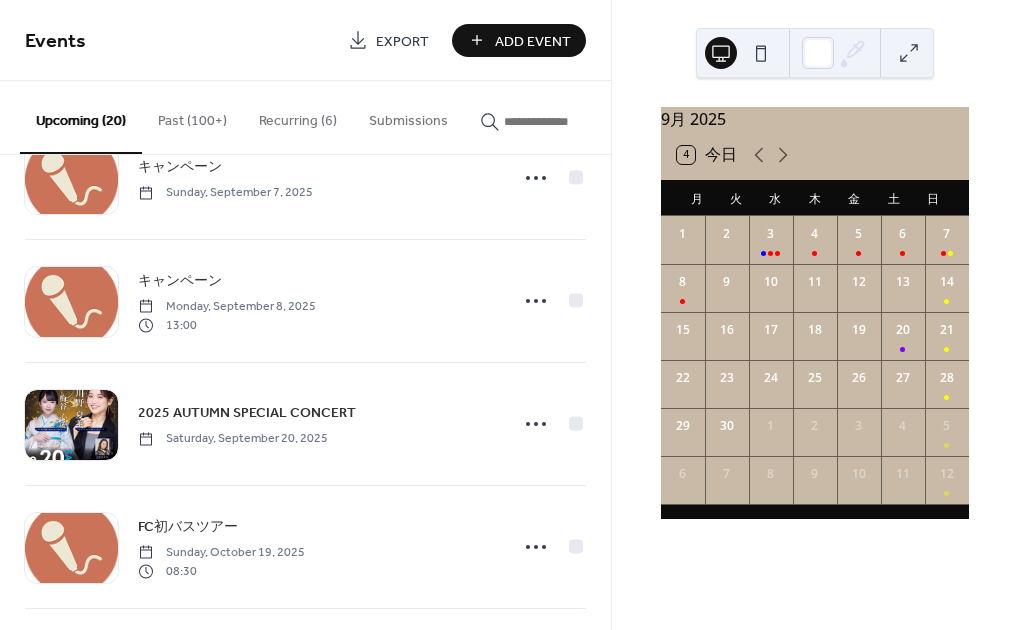 scroll, scrollTop: 1788, scrollLeft: 0, axis: vertical 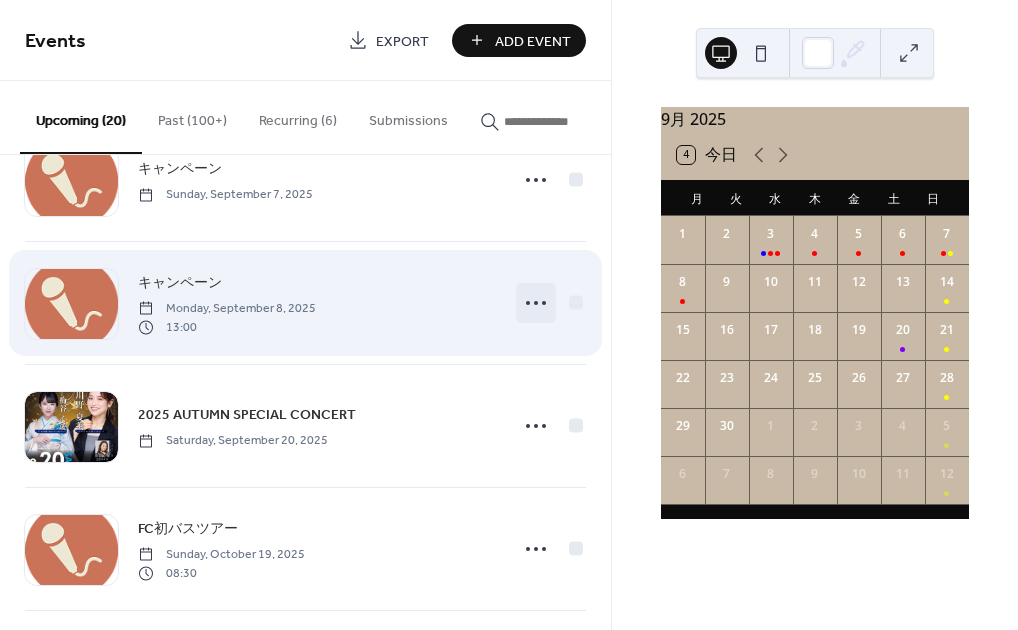 click 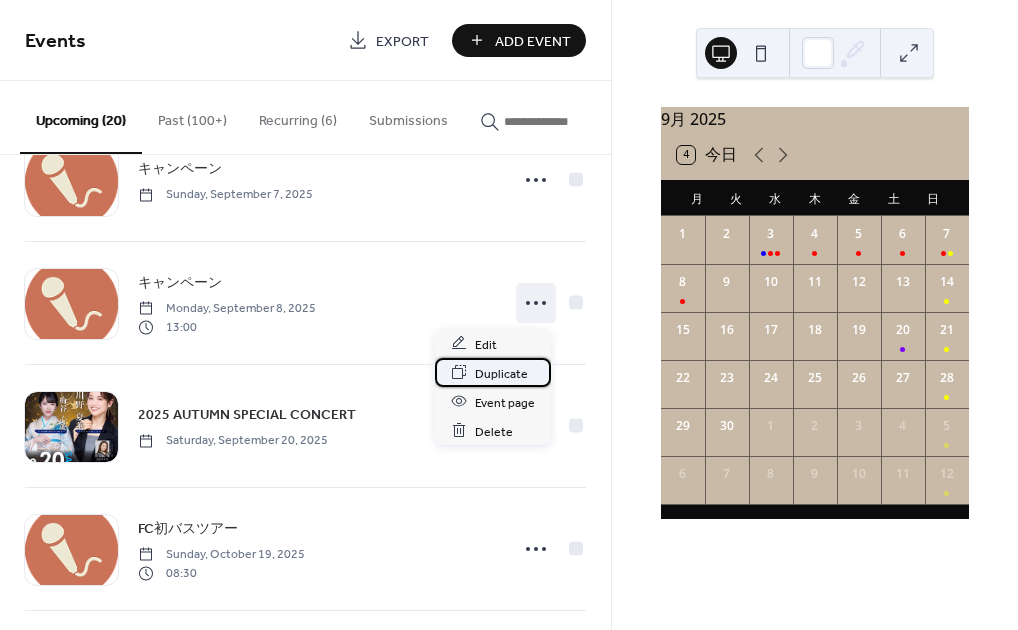 click on "Duplicate" at bounding box center [501, 373] 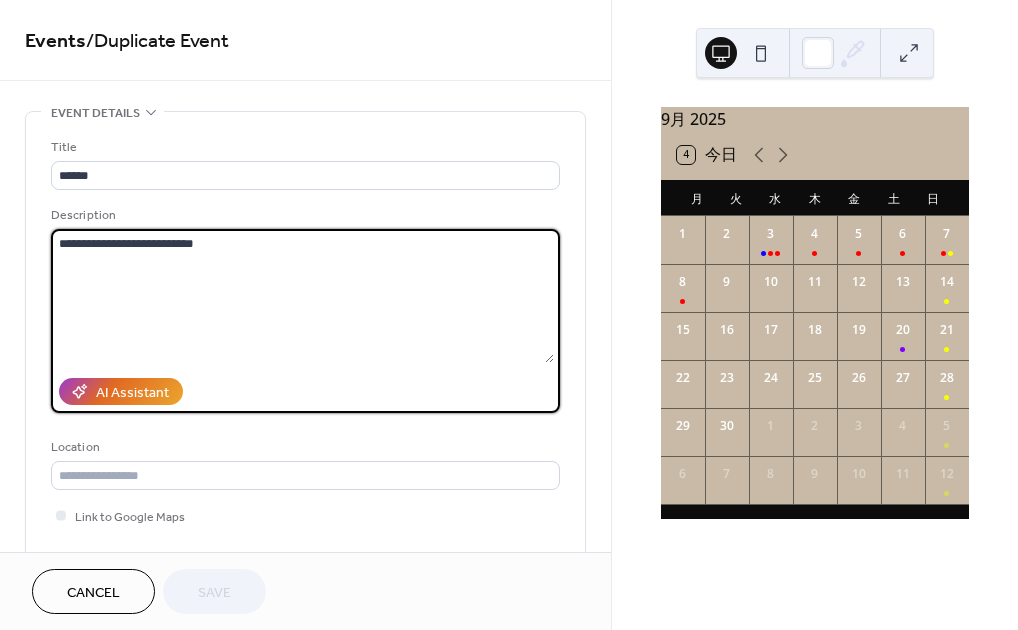 drag, startPoint x: 145, startPoint y: 242, endPoint x: 486, endPoint y: 217, distance: 341.9152 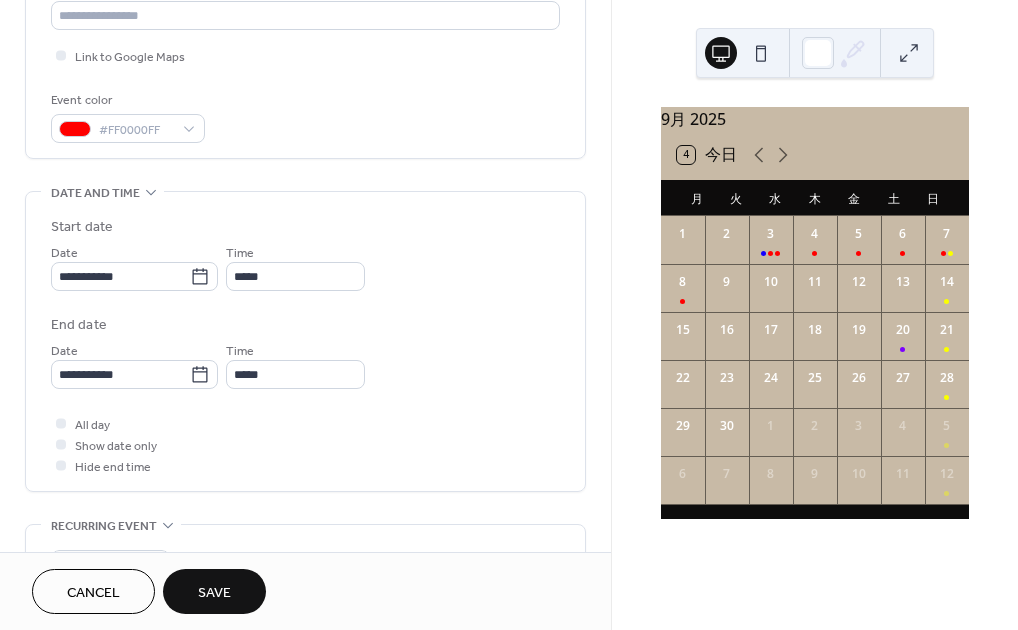 scroll, scrollTop: 462, scrollLeft: 0, axis: vertical 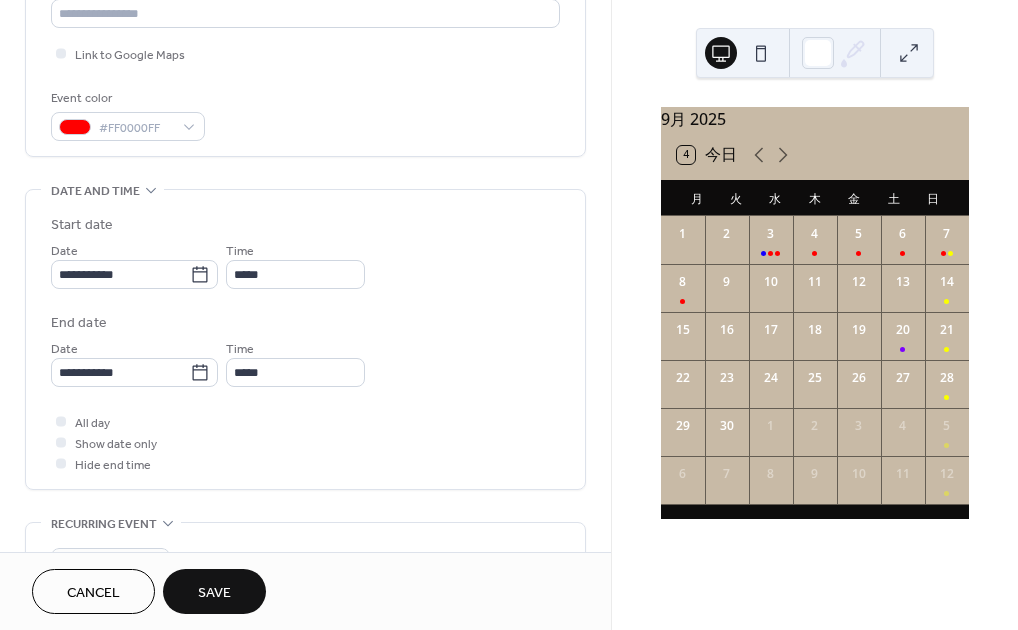 type on "**********" 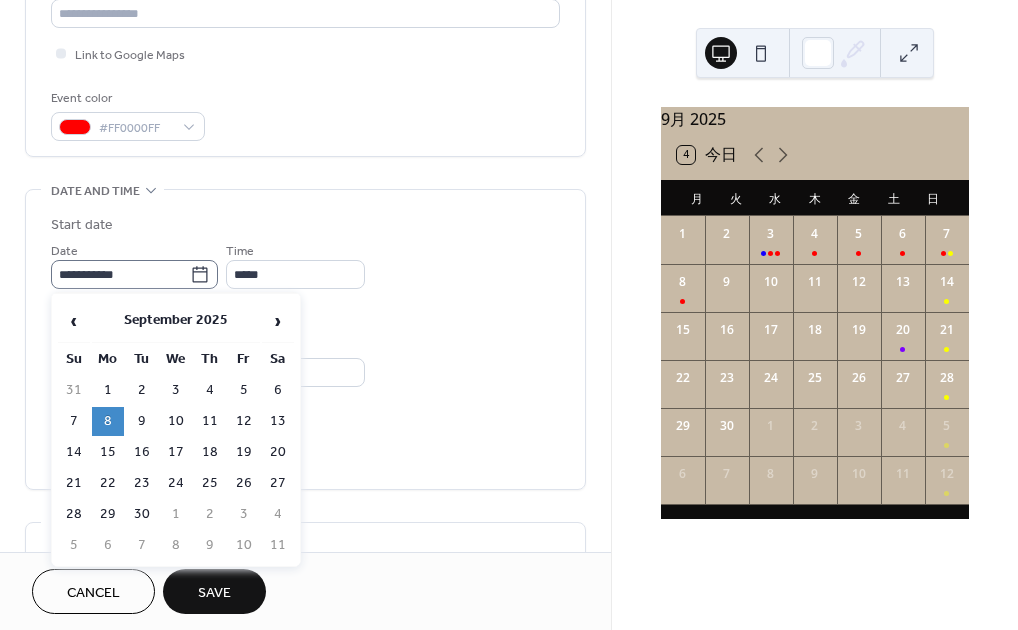click on "**********" at bounding box center [134, 274] 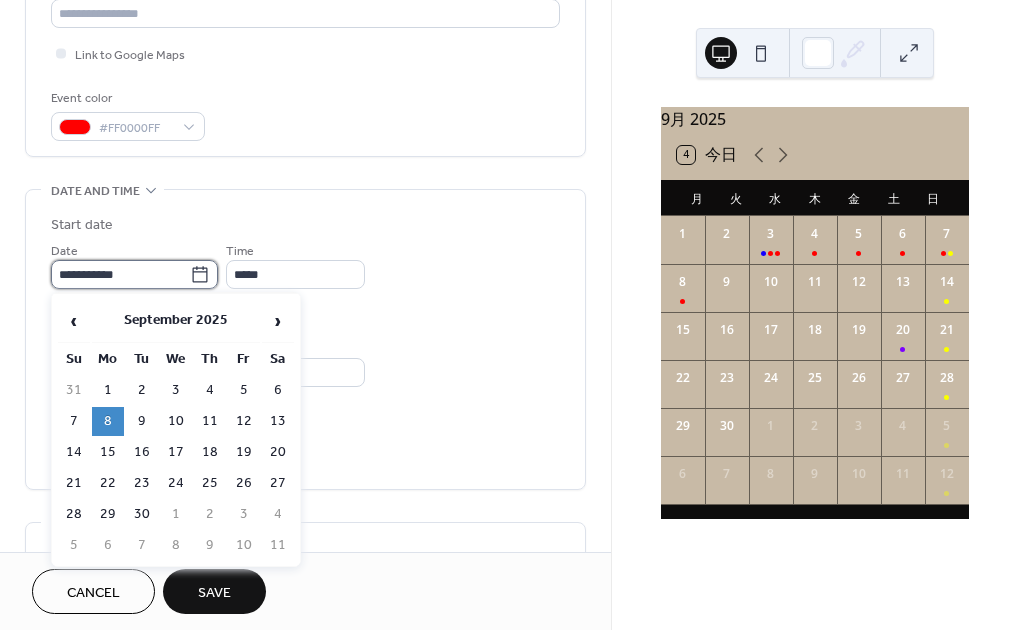 click on "**********" at bounding box center [120, 274] 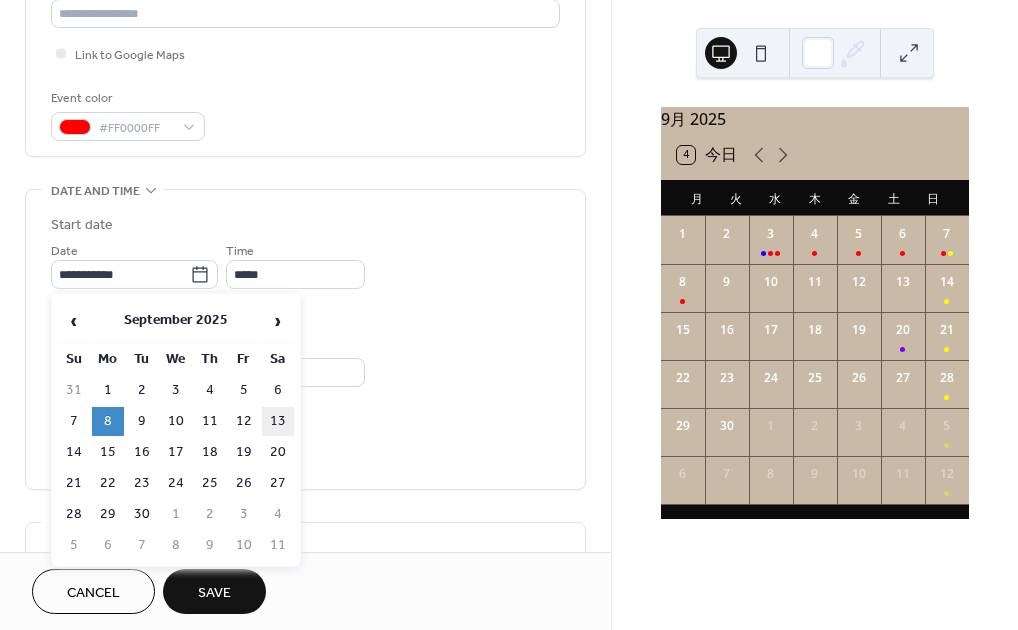 click on "13" at bounding box center (278, 421) 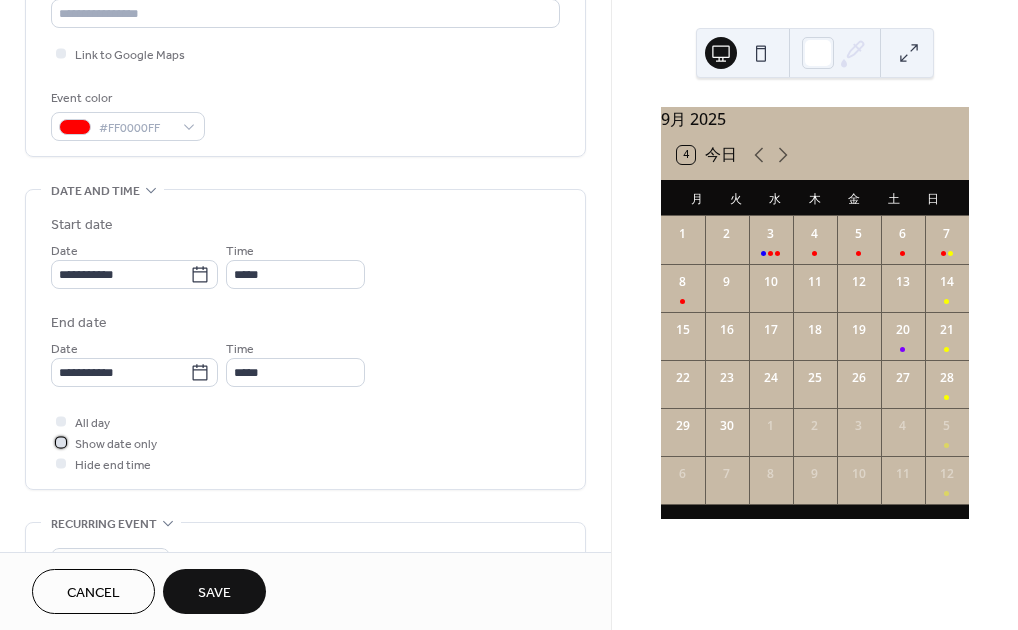 click at bounding box center (61, 442) 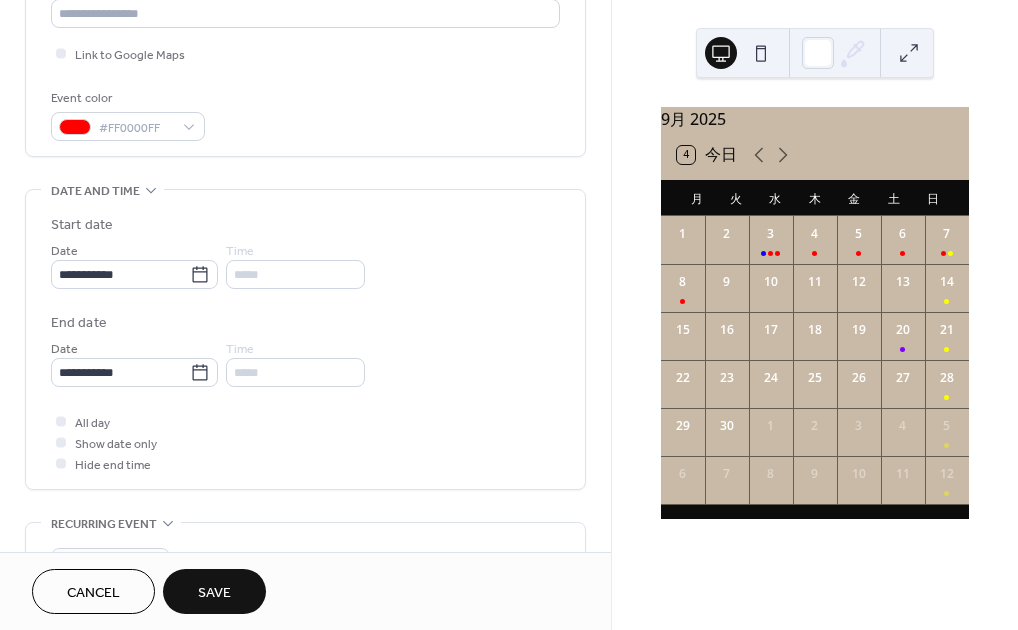 click on "Save" at bounding box center [214, 593] 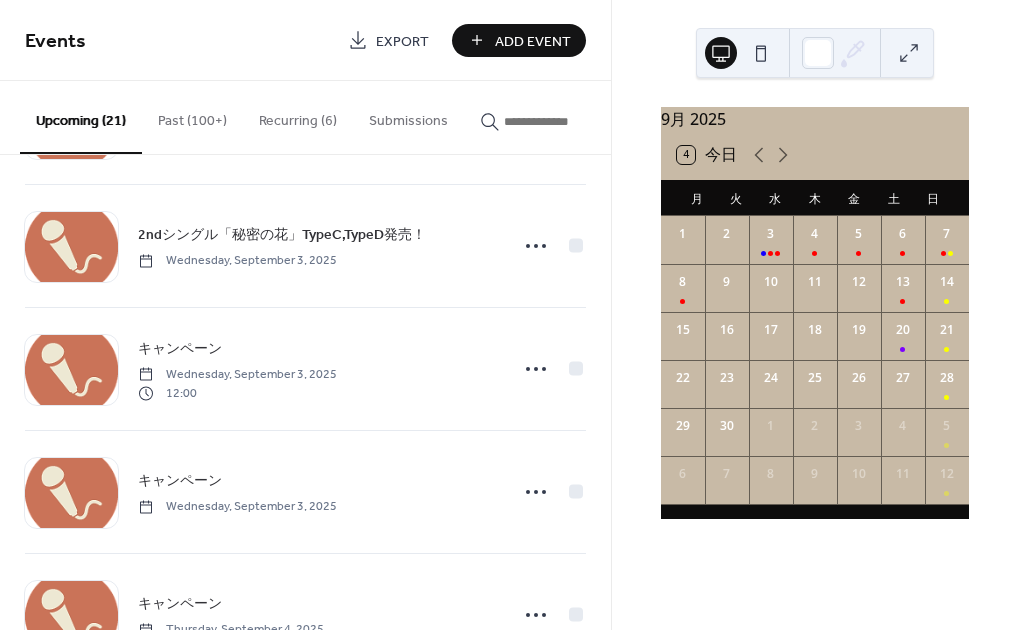 scroll, scrollTop: 987, scrollLeft: 0, axis: vertical 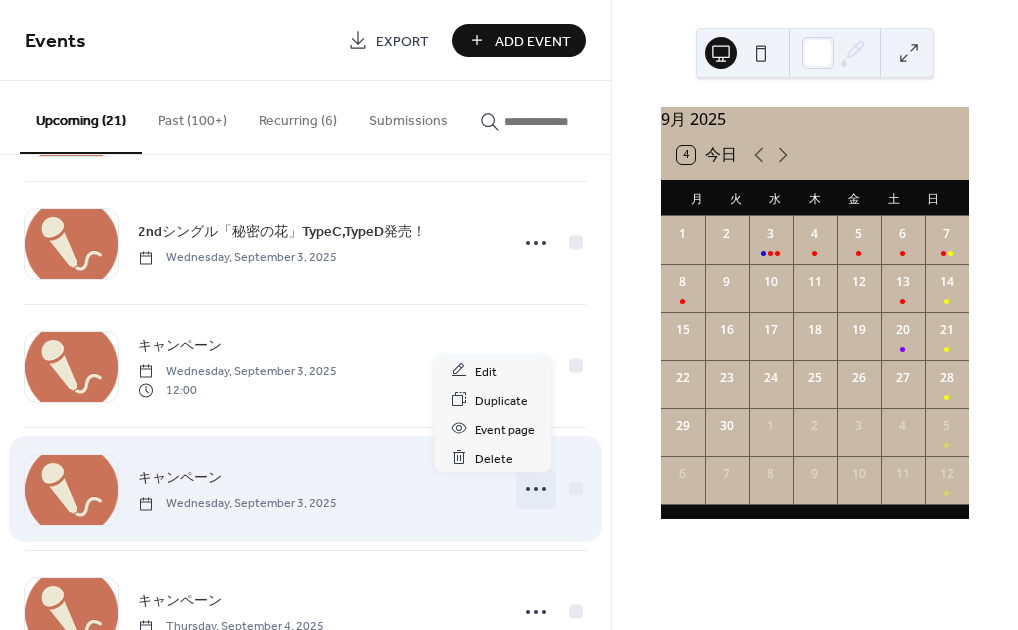 click 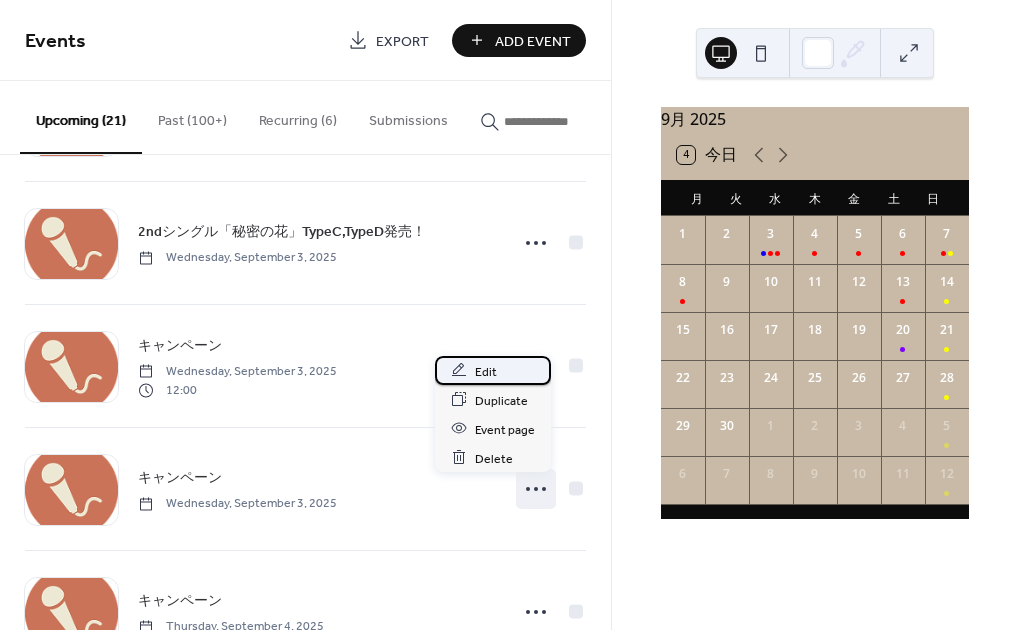 click on "Edit" at bounding box center (486, 371) 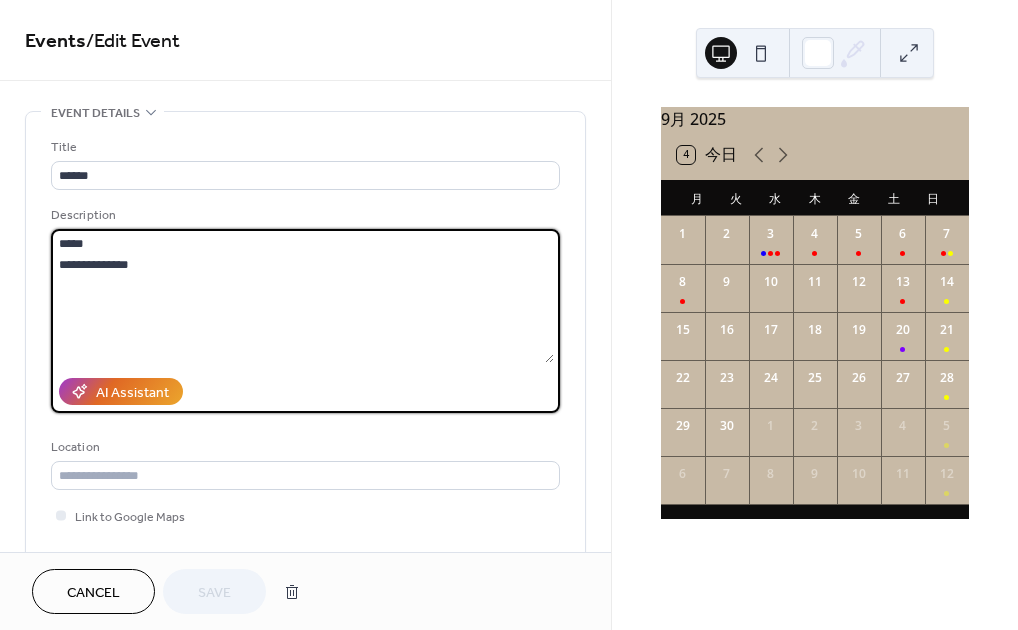 click on "**********" at bounding box center (302, 296) 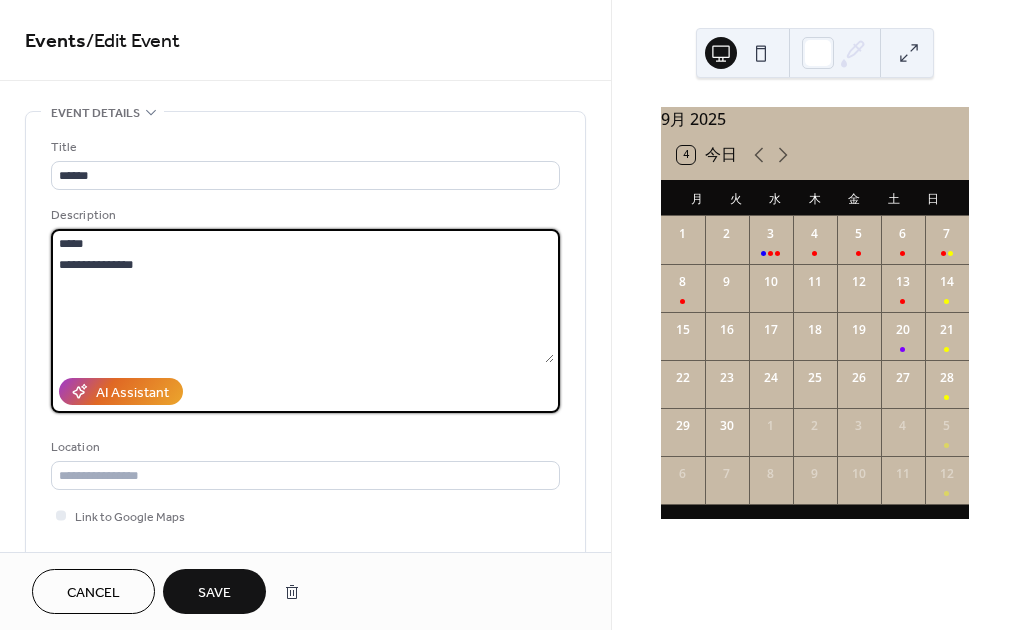 type on "**********" 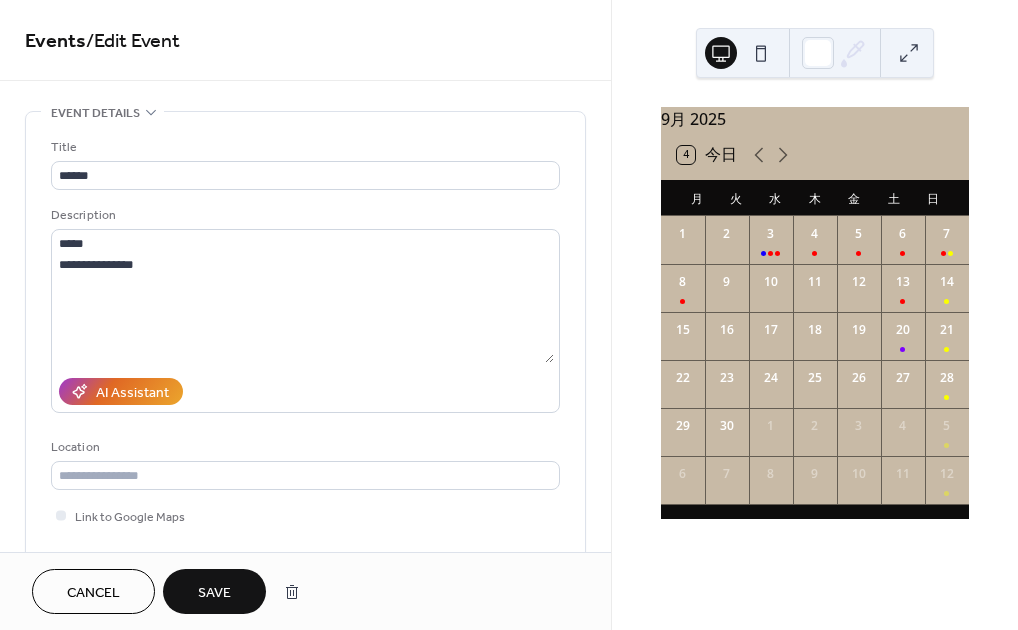 click on "Save" at bounding box center (214, 593) 